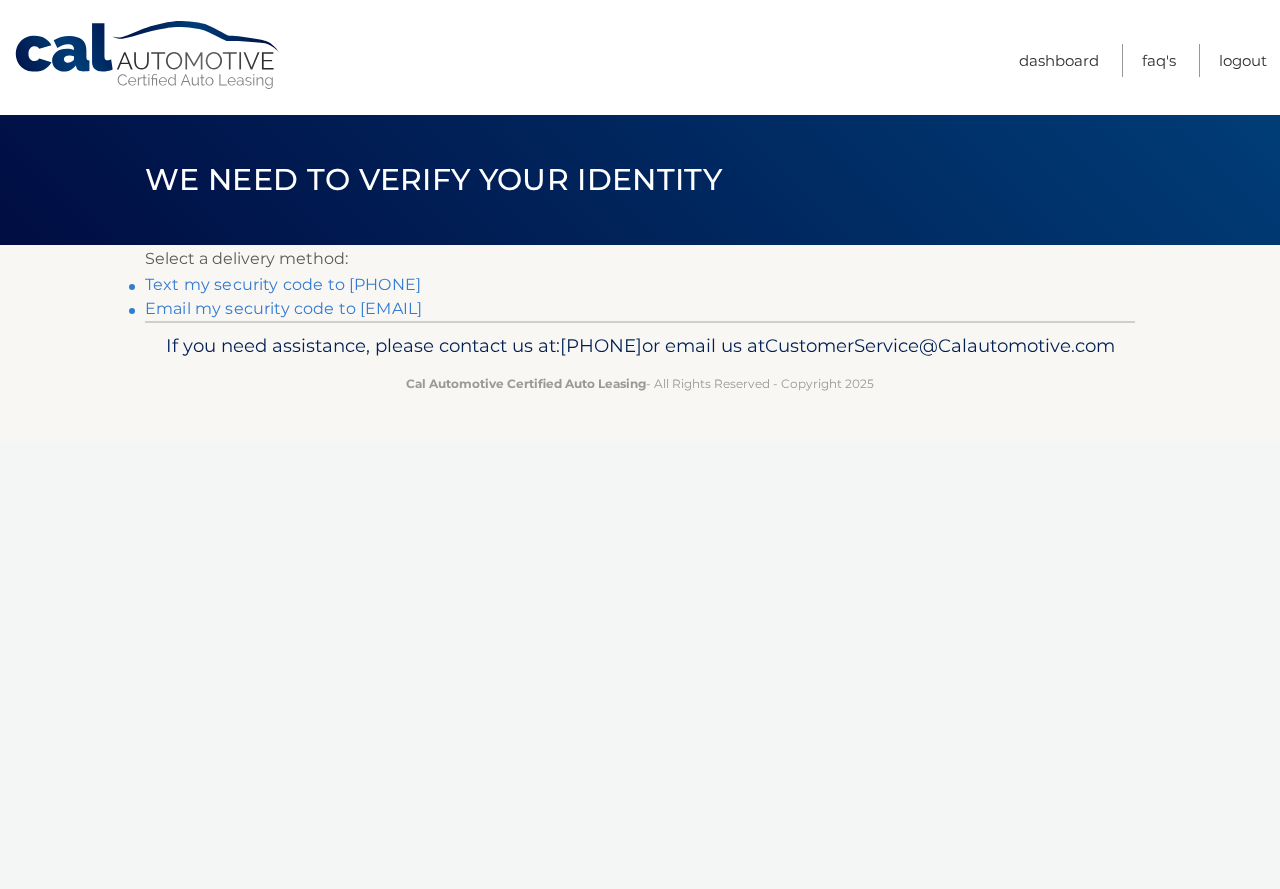 scroll, scrollTop: 0, scrollLeft: 0, axis: both 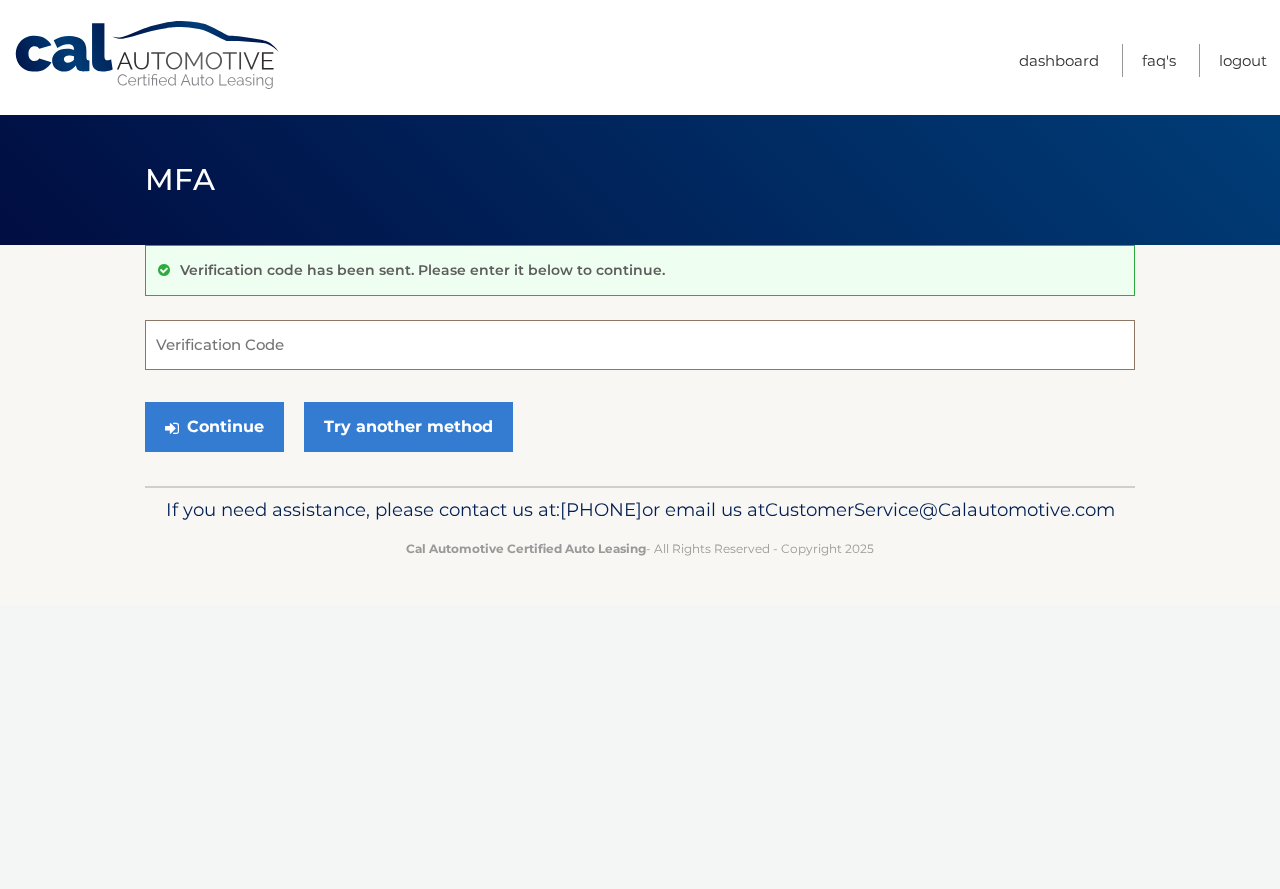 click on "Verification Code" at bounding box center (640, 345) 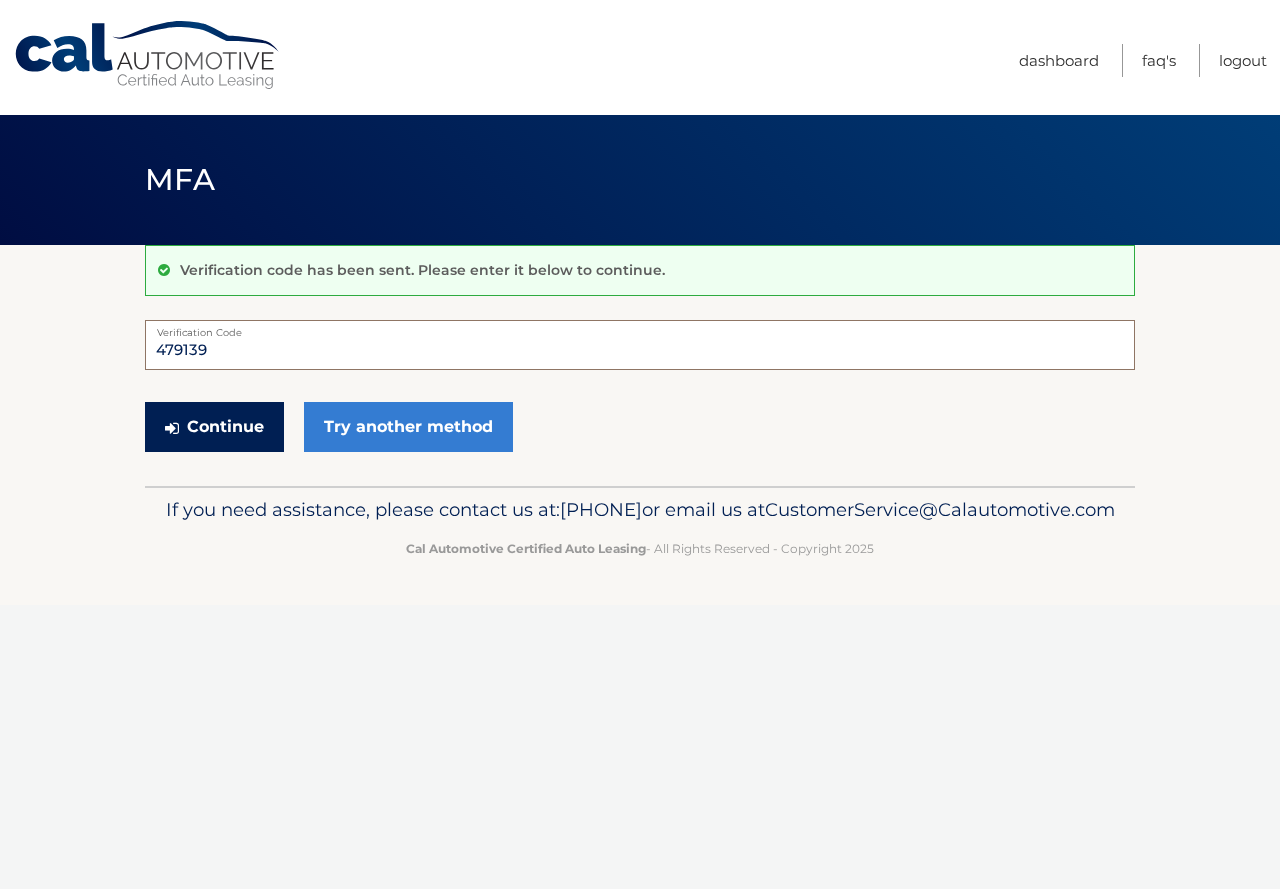 type on "479139" 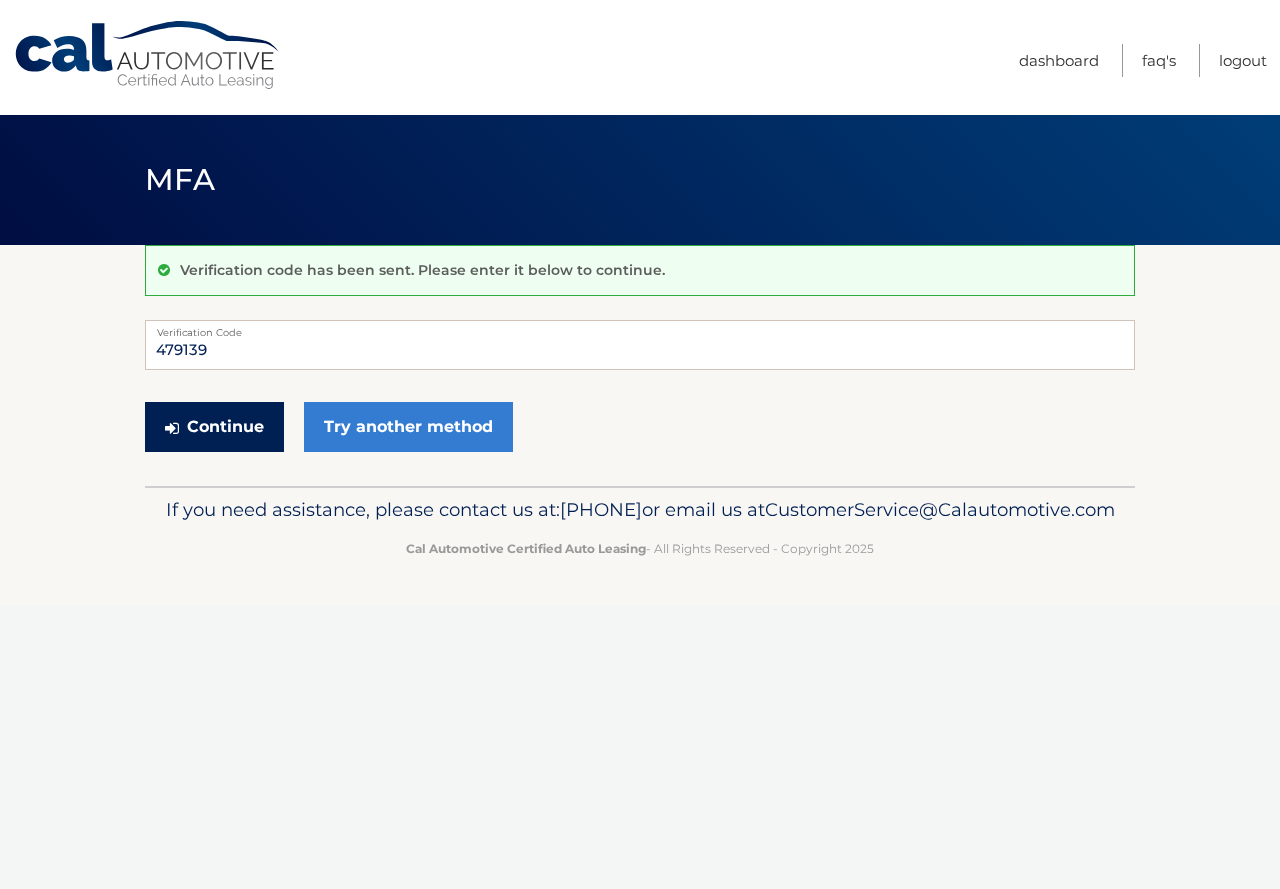 click on "Continue" at bounding box center (214, 427) 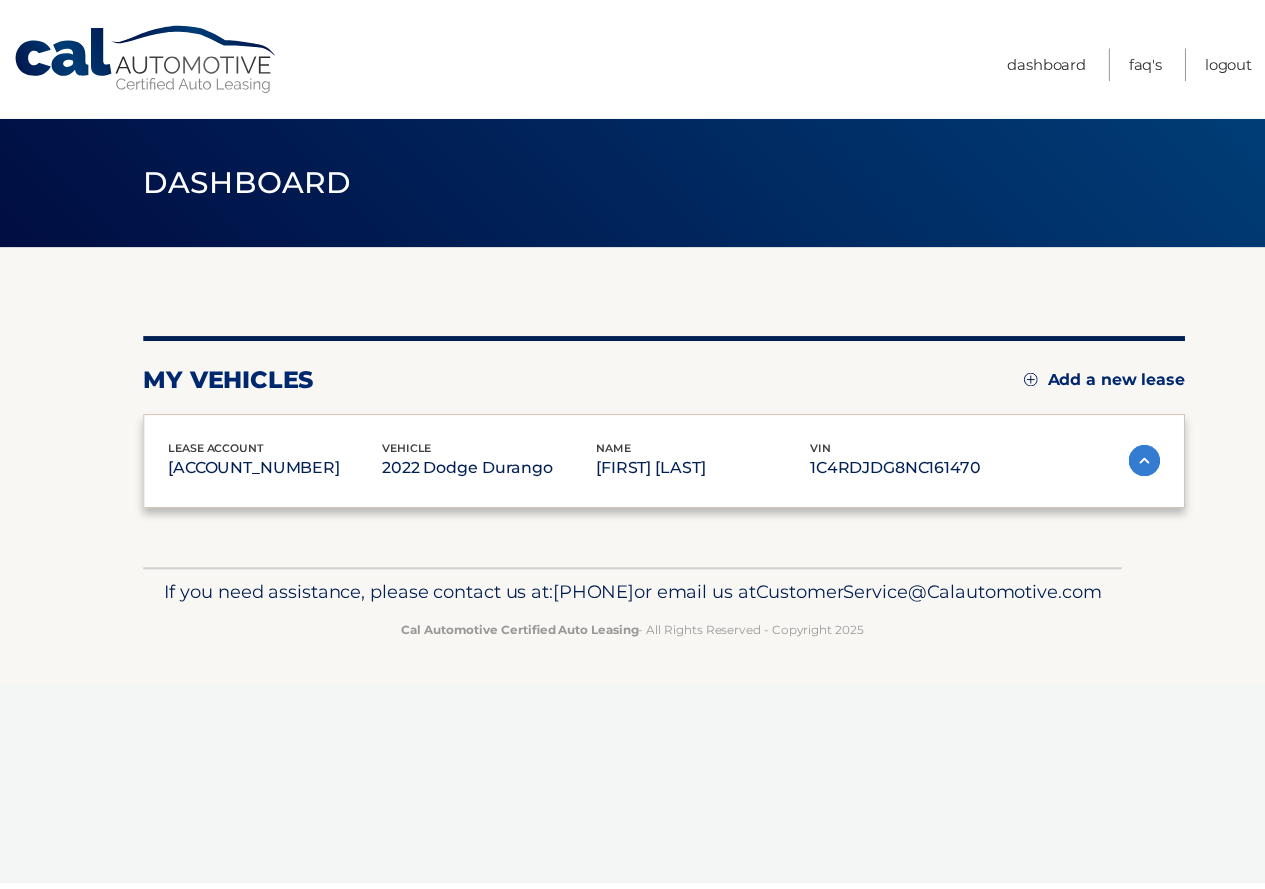 scroll, scrollTop: 0, scrollLeft: 0, axis: both 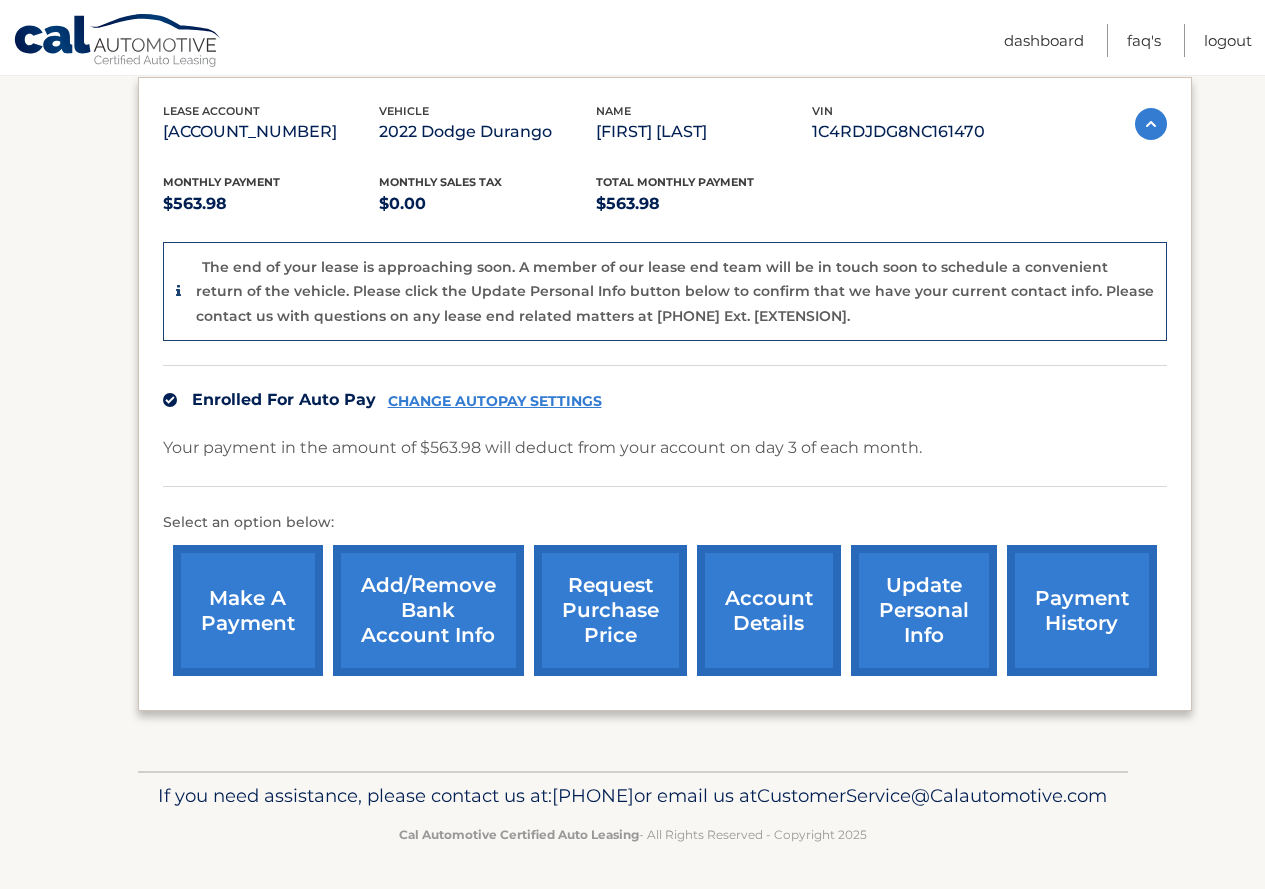 click on "account details" at bounding box center (769, 610) 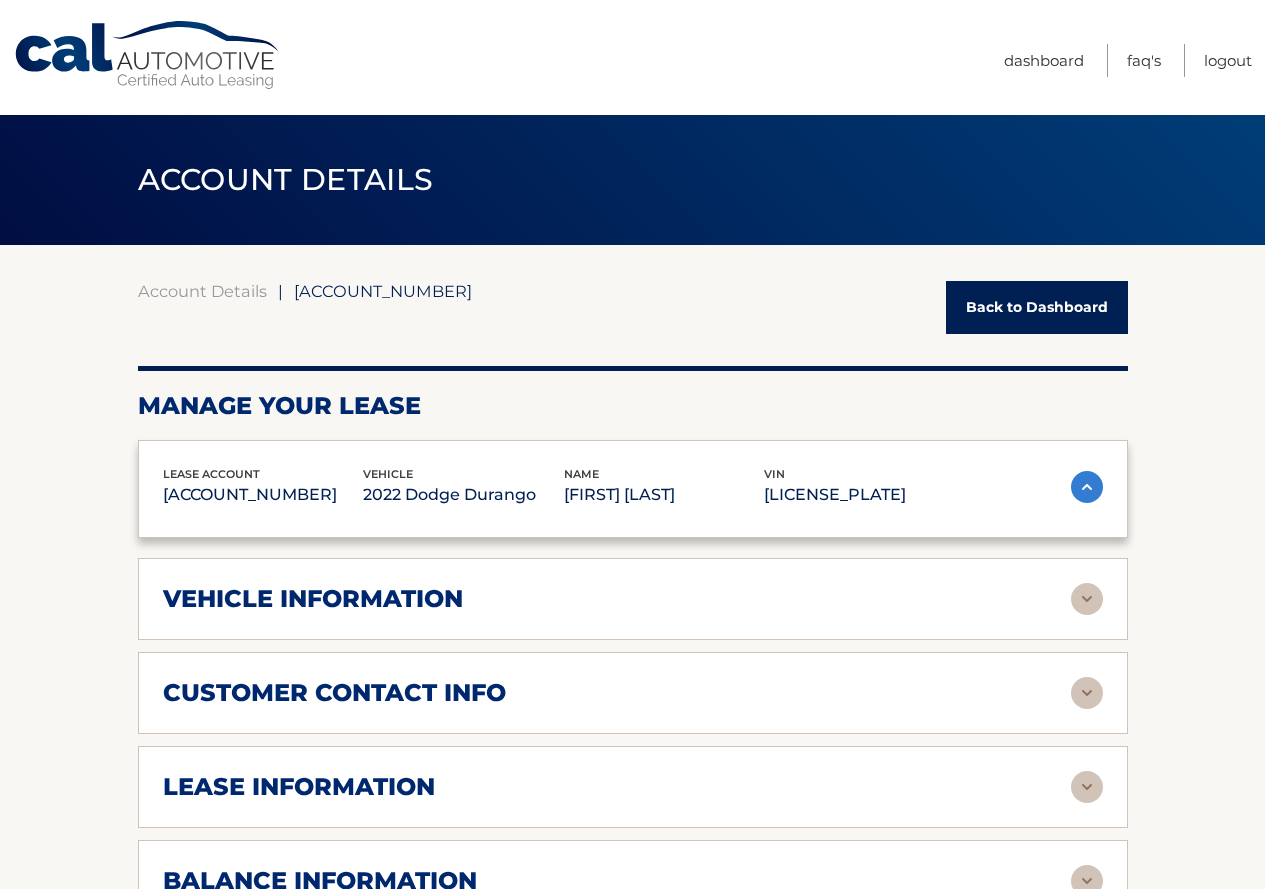 scroll, scrollTop: 0, scrollLeft: 0, axis: both 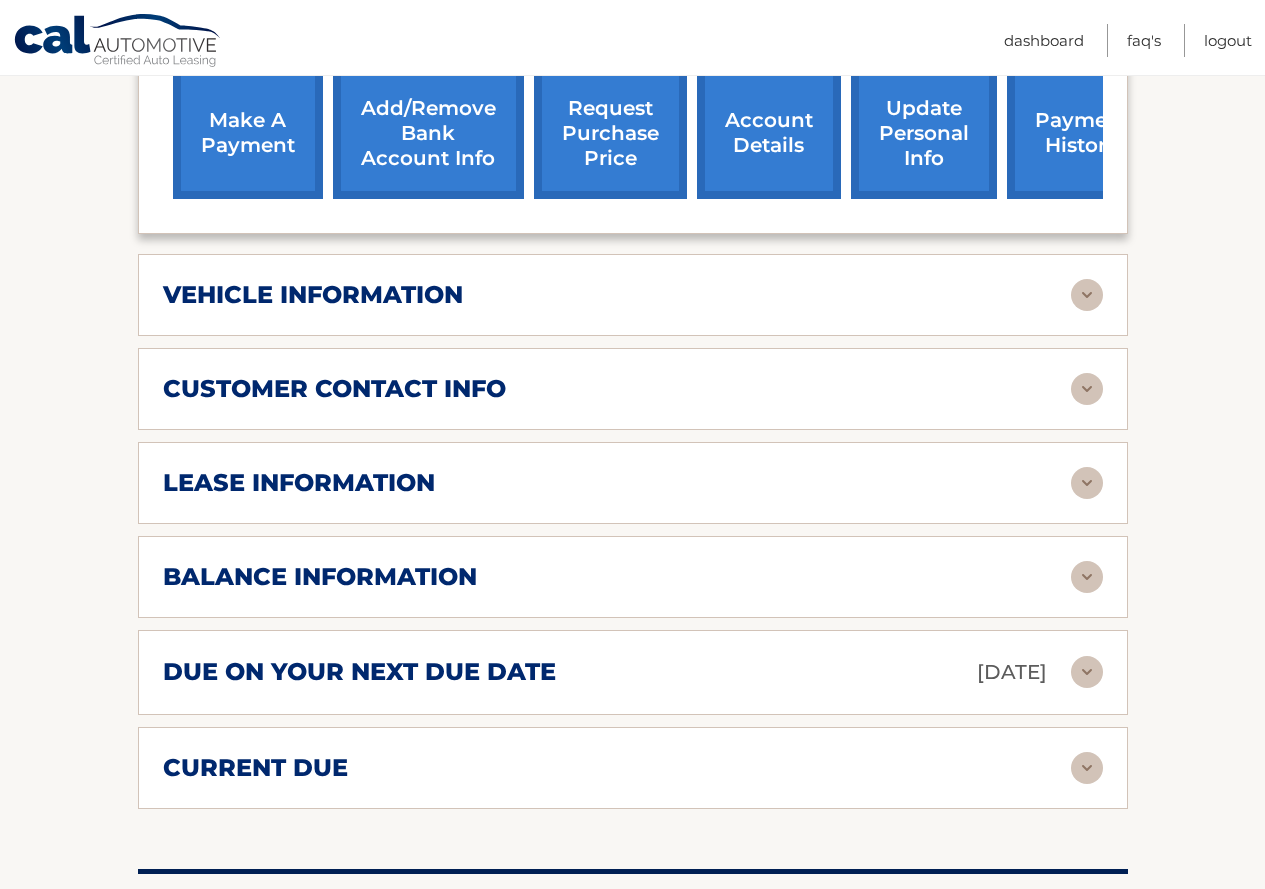 click on "vehicle information" at bounding box center [617, 295] 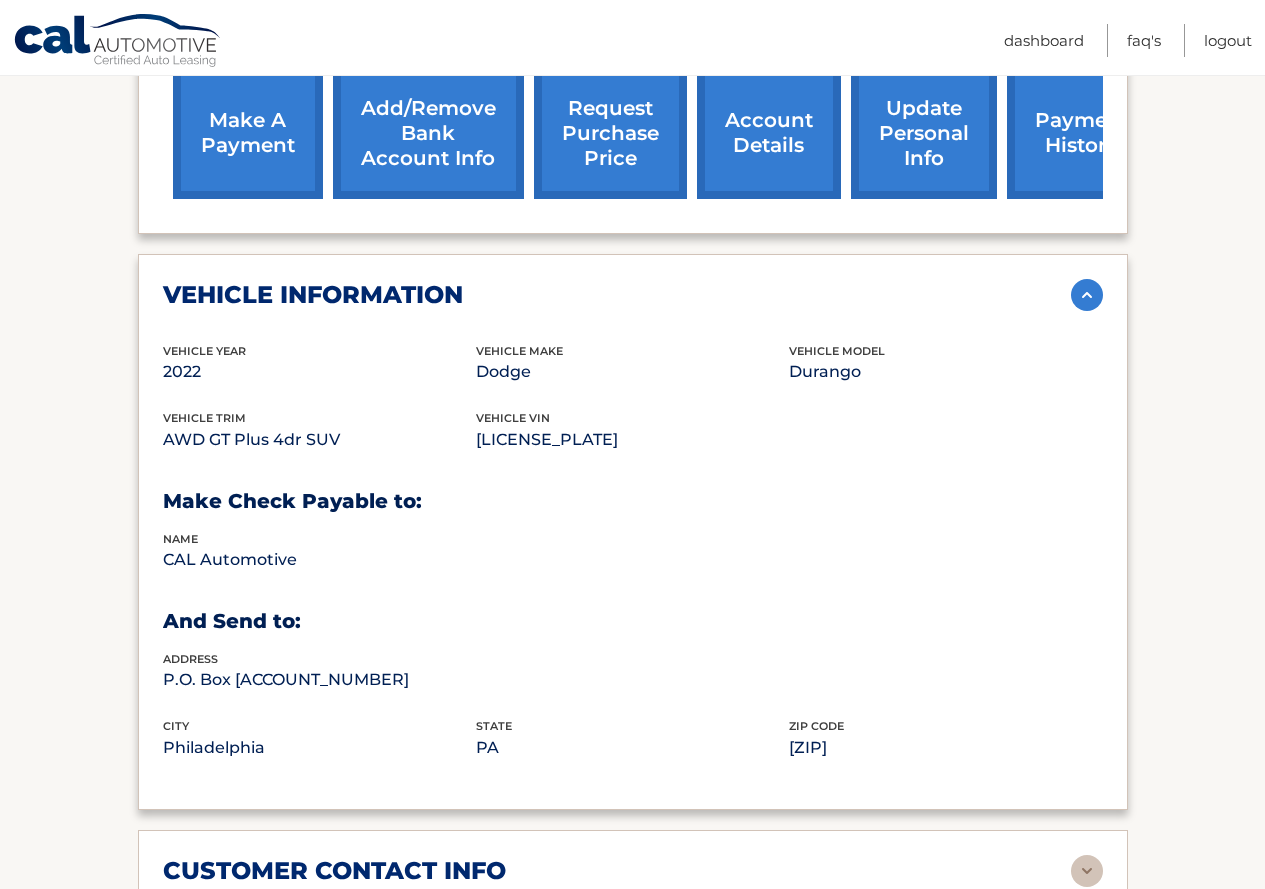 click on "vehicle information" at bounding box center [617, 295] 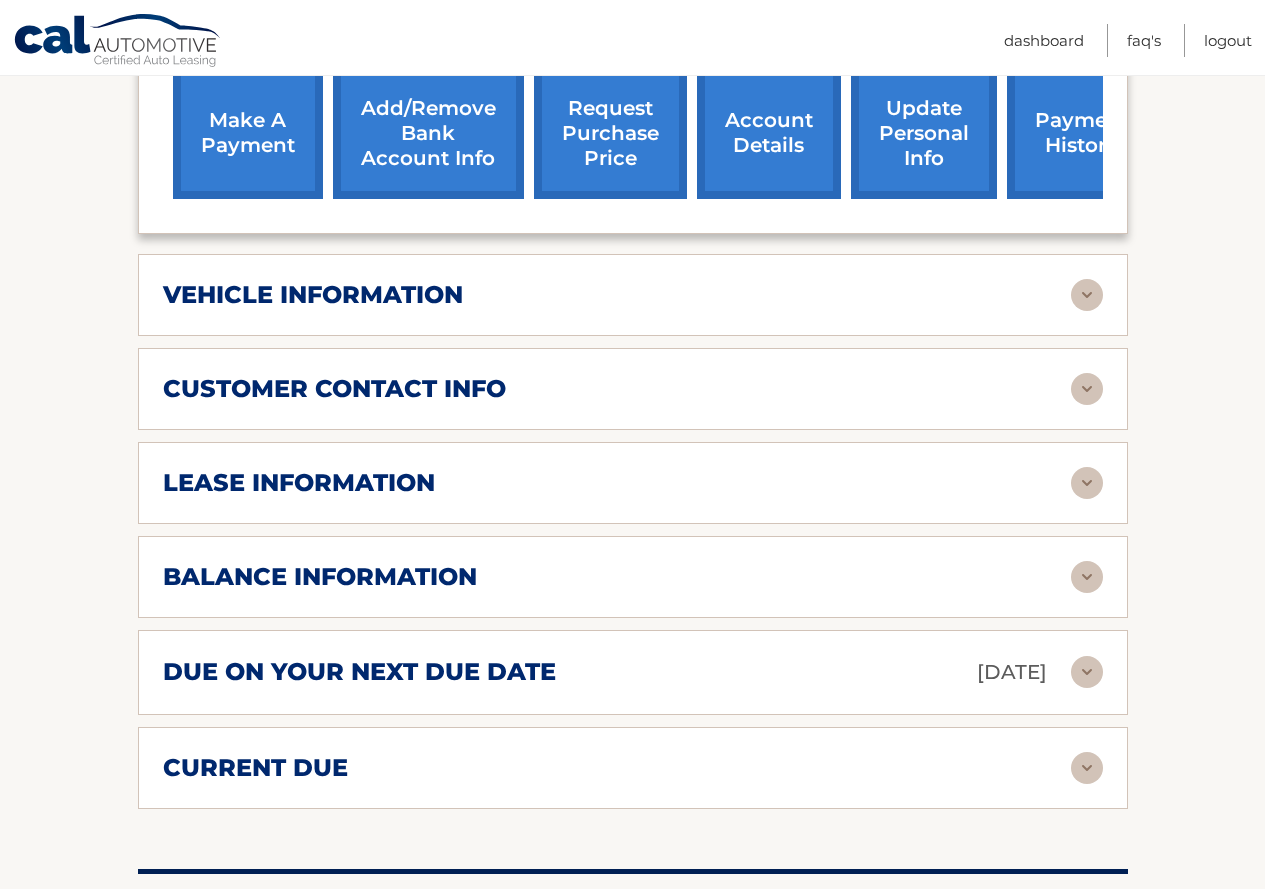 click on "balance information" at bounding box center [320, 577] 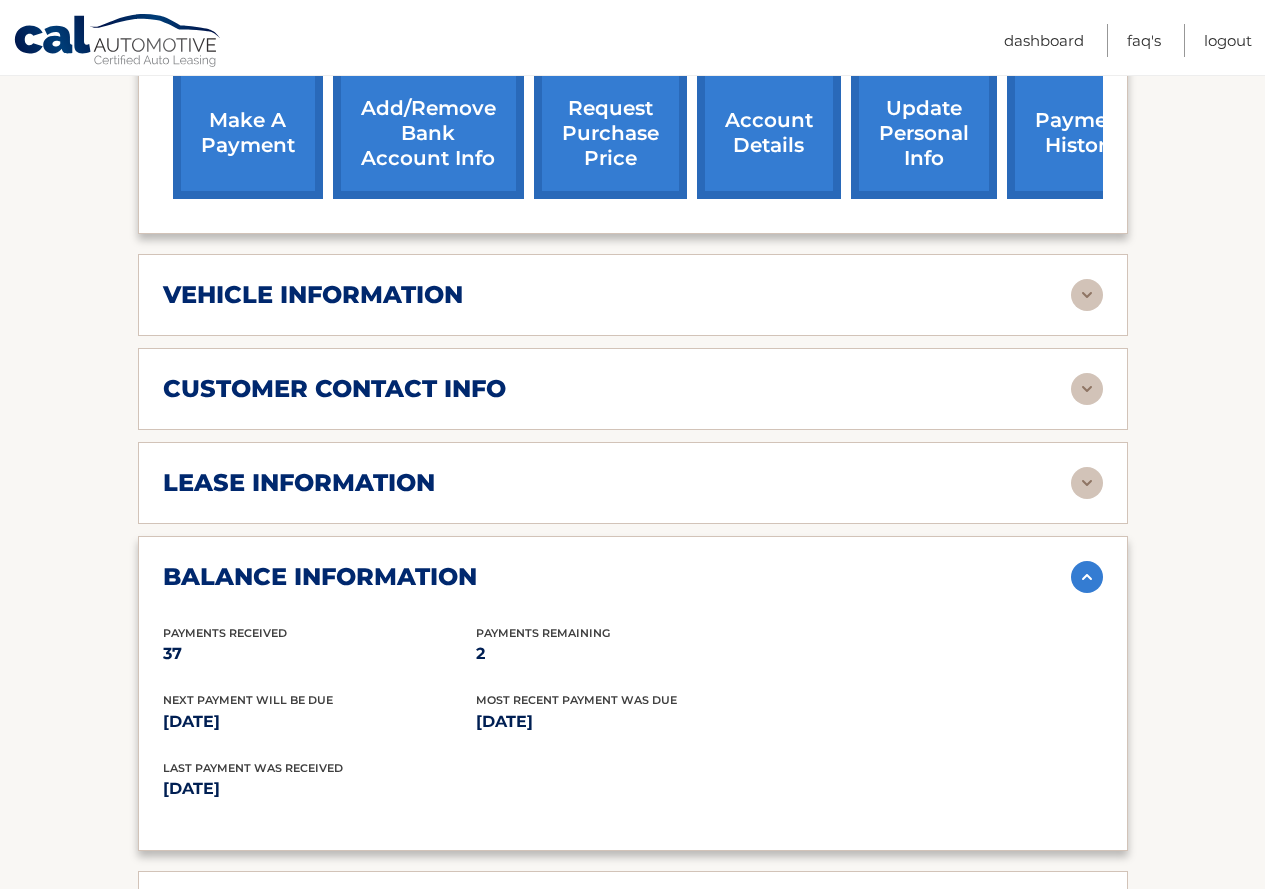 click on "lease information" at bounding box center [299, 483] 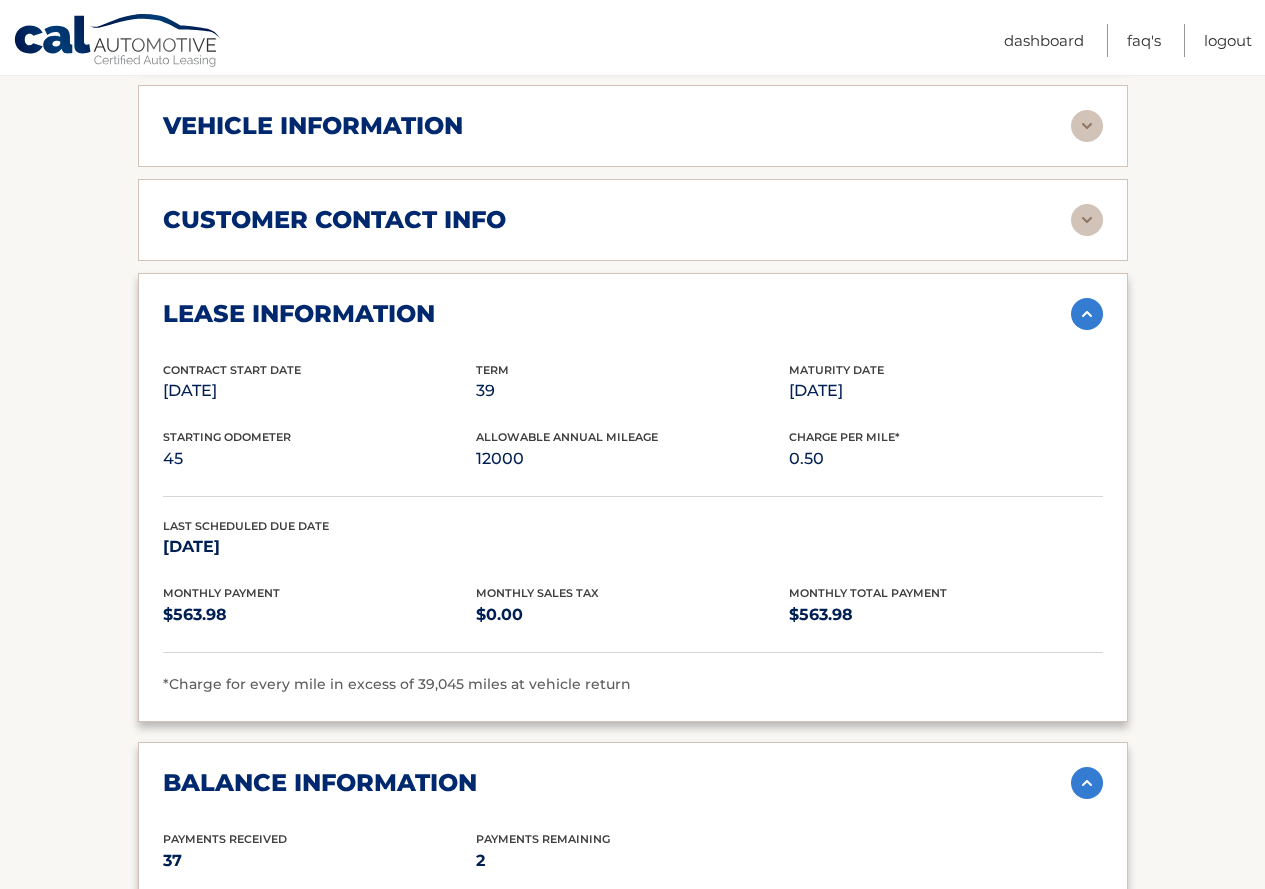 scroll, scrollTop: 893, scrollLeft: 0, axis: vertical 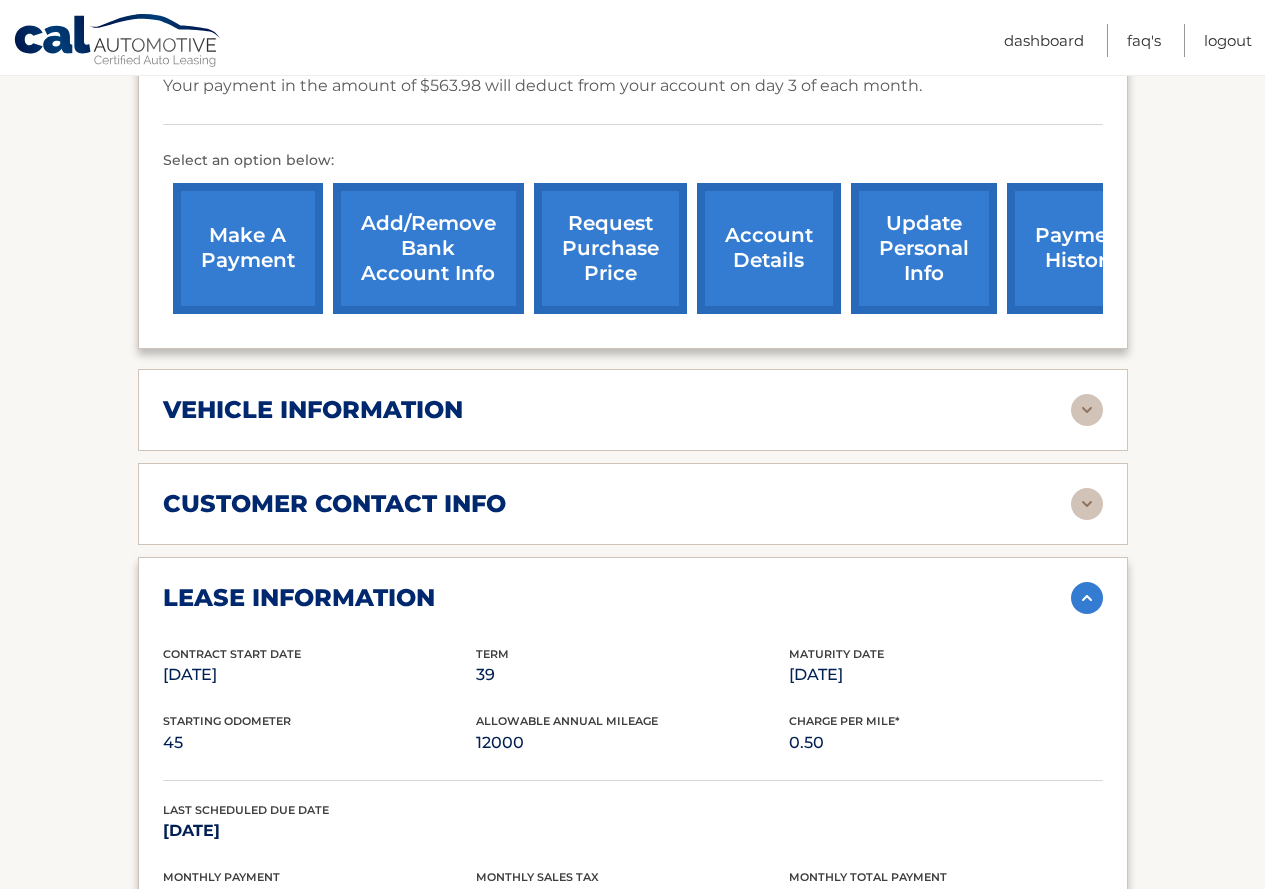 click on "vehicle information" at bounding box center (617, 410) 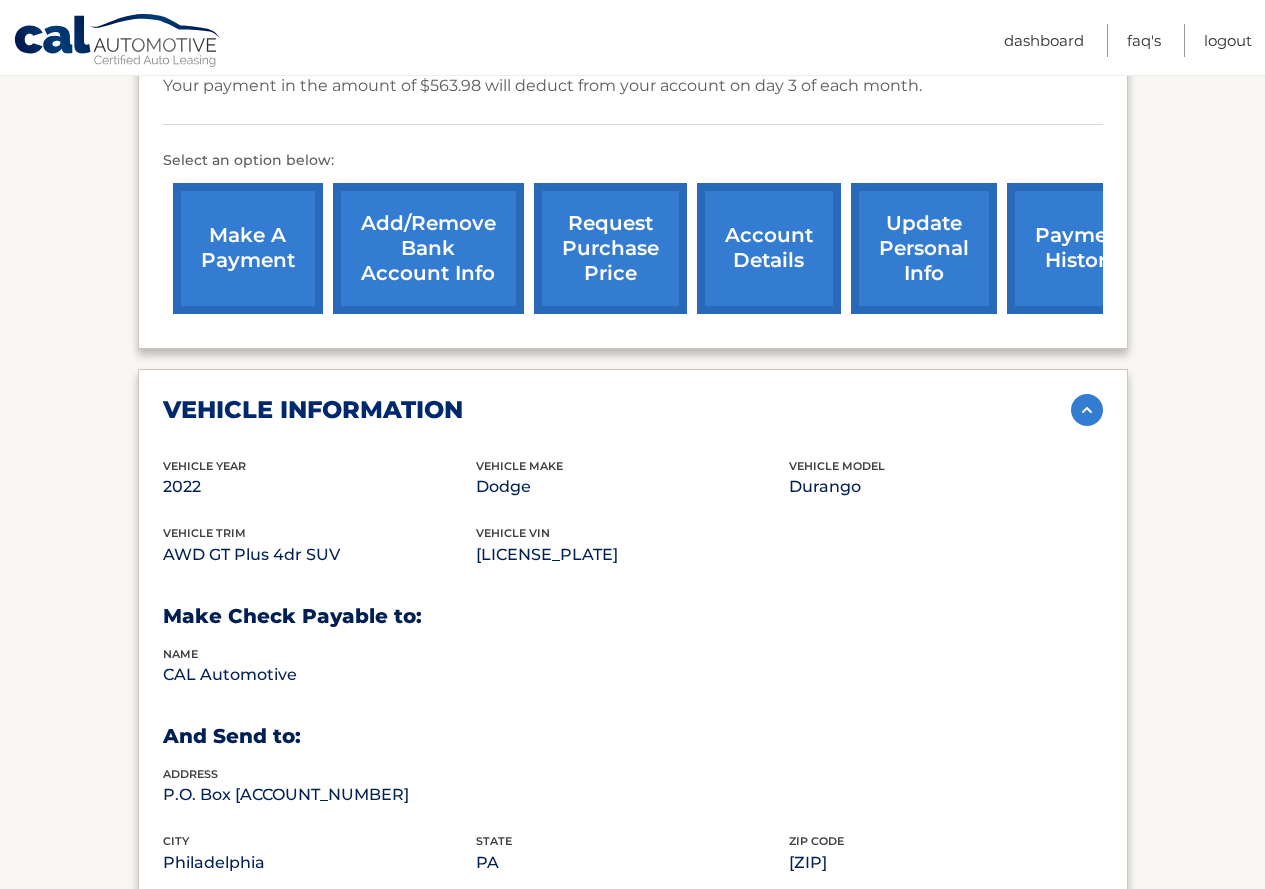 click on "request purchase price" at bounding box center [610, 248] 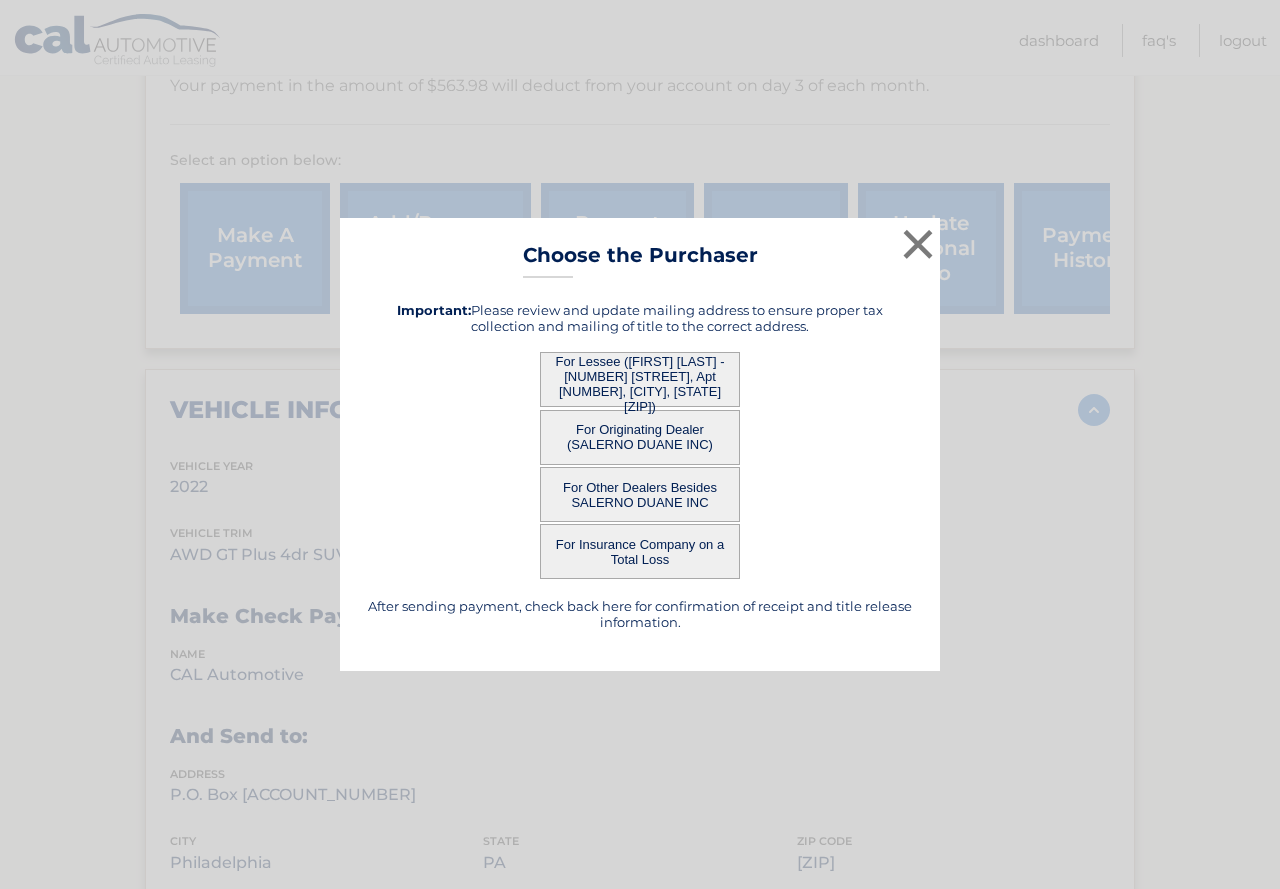 click on "For Lessee ([FIRST] [LAST] - [NUMBER] [STREET], Apt [APARTMENT_NUMBER], [CITY], [STATE] [POSTAL_CODE])" at bounding box center [640, 379] 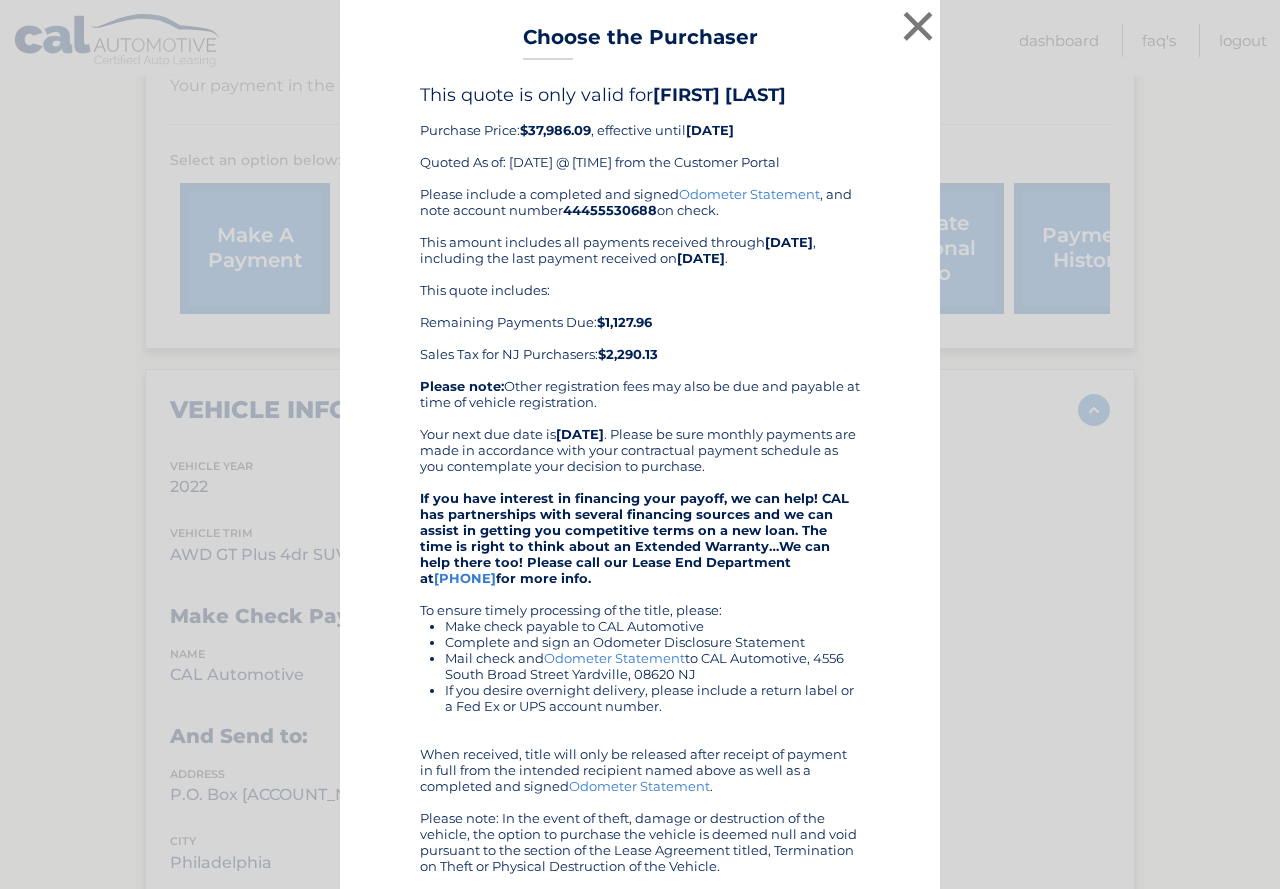 click on "This quote includes:
Remaining Payments Due:  $1,127.96
Sales Tax for NJ Purchasers:  $2,290.13" at bounding box center [640, 322] 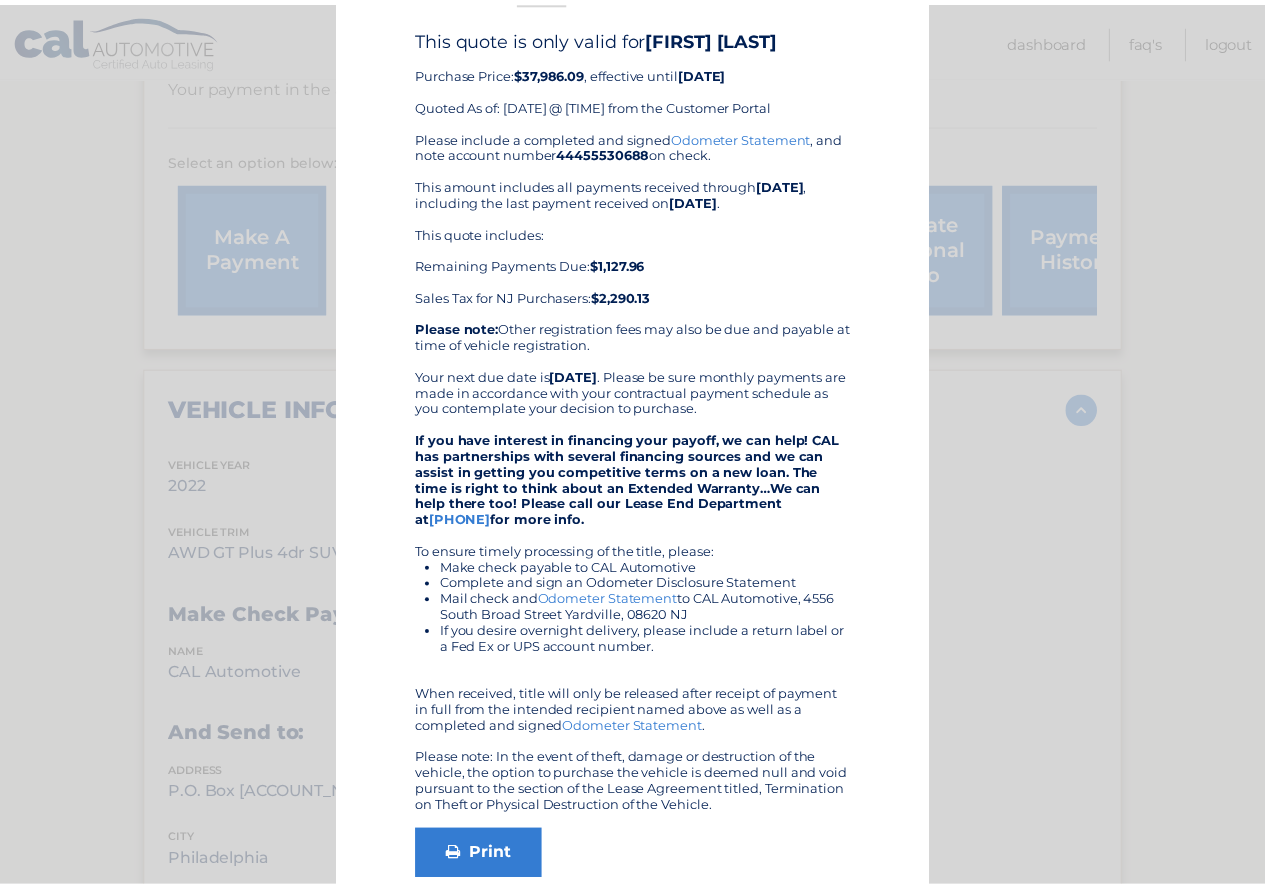 scroll, scrollTop: 0, scrollLeft: 0, axis: both 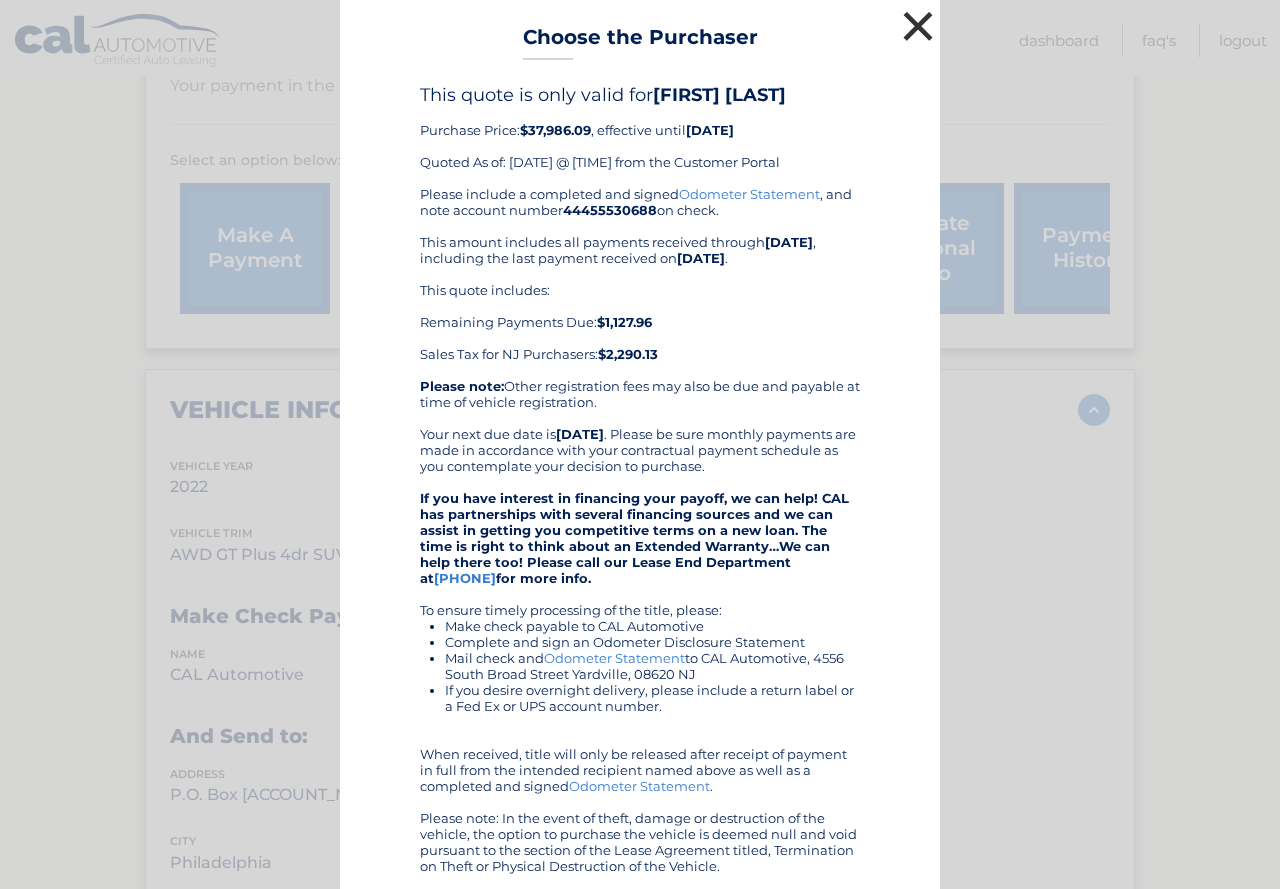 click on "×" at bounding box center [918, 26] 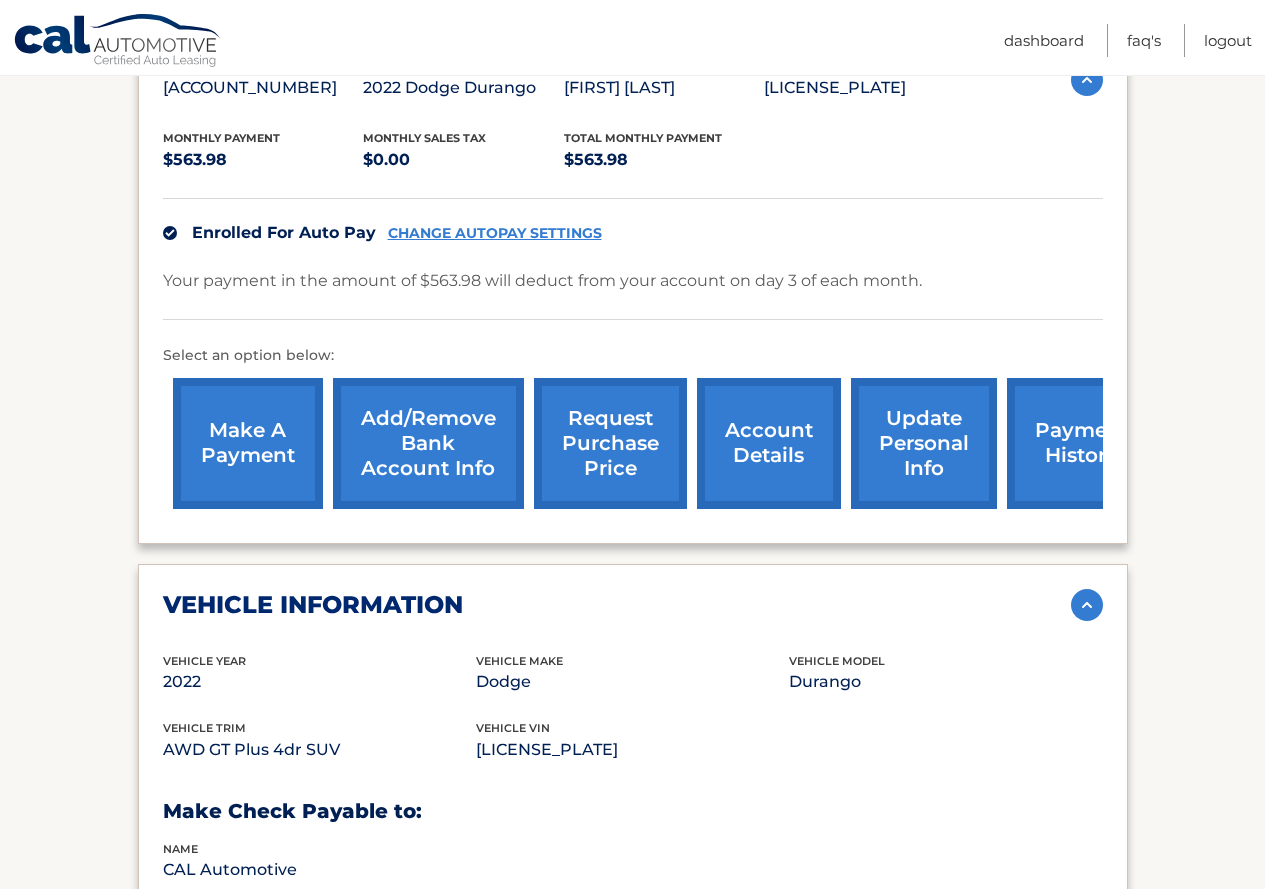 scroll, scrollTop: 320, scrollLeft: 0, axis: vertical 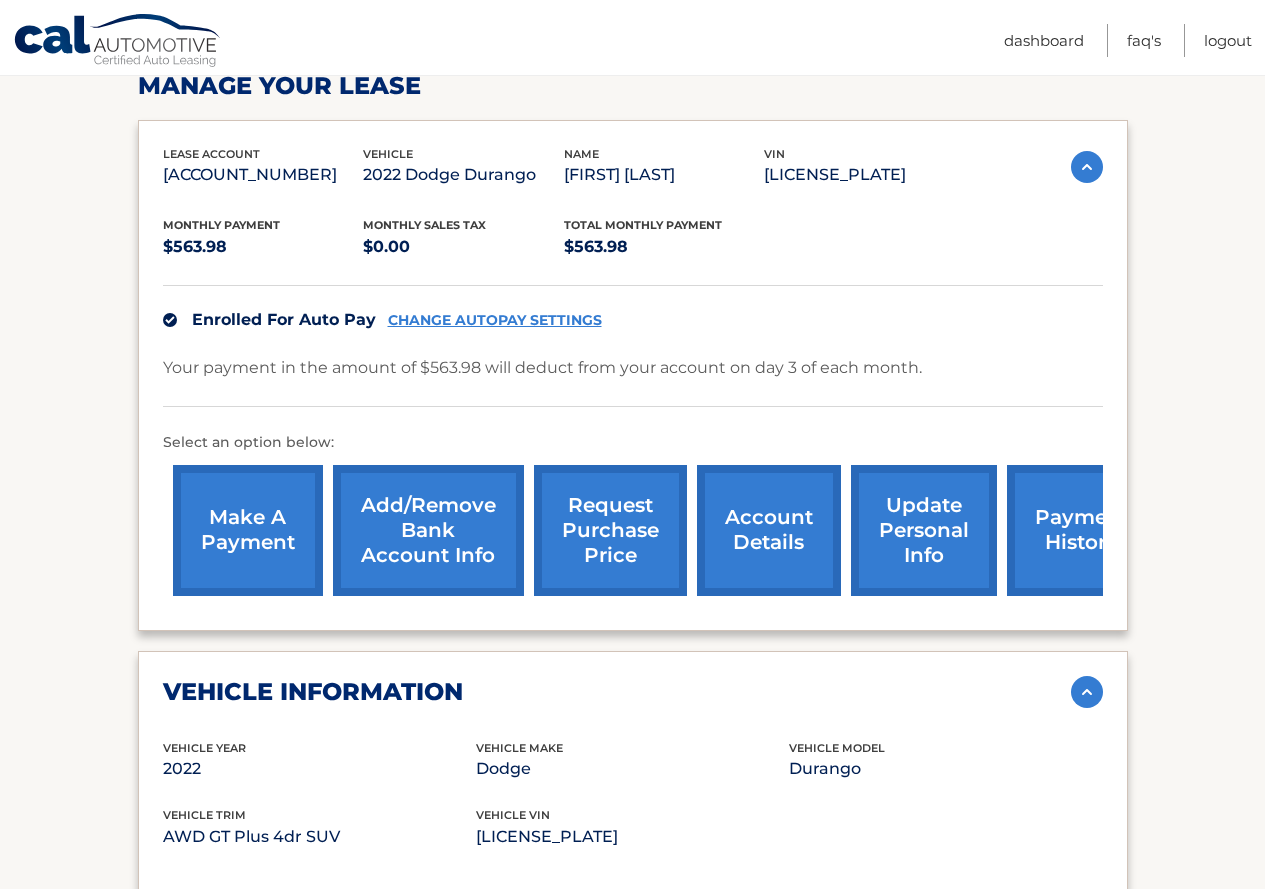 click on "account details" at bounding box center [769, 530] 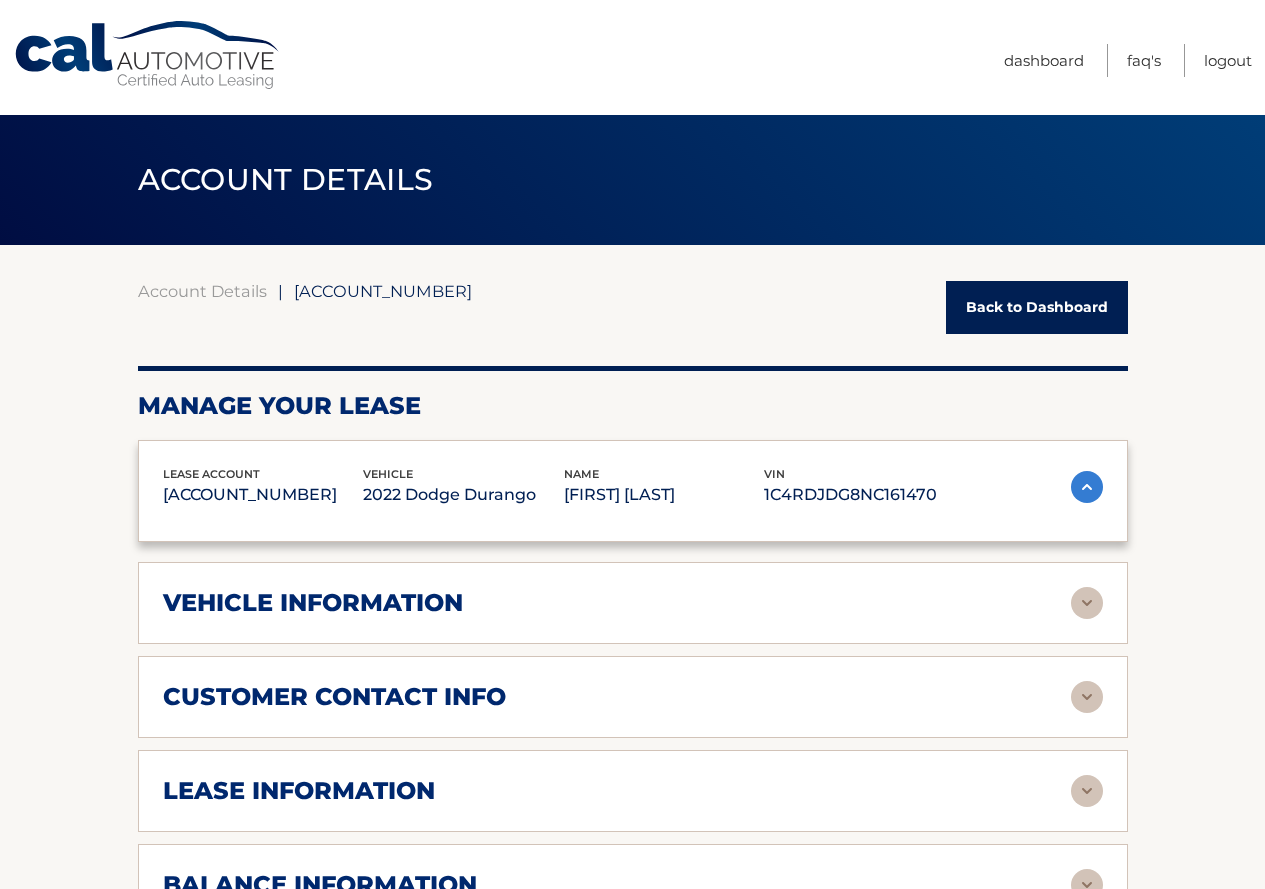 scroll, scrollTop: 0, scrollLeft: 0, axis: both 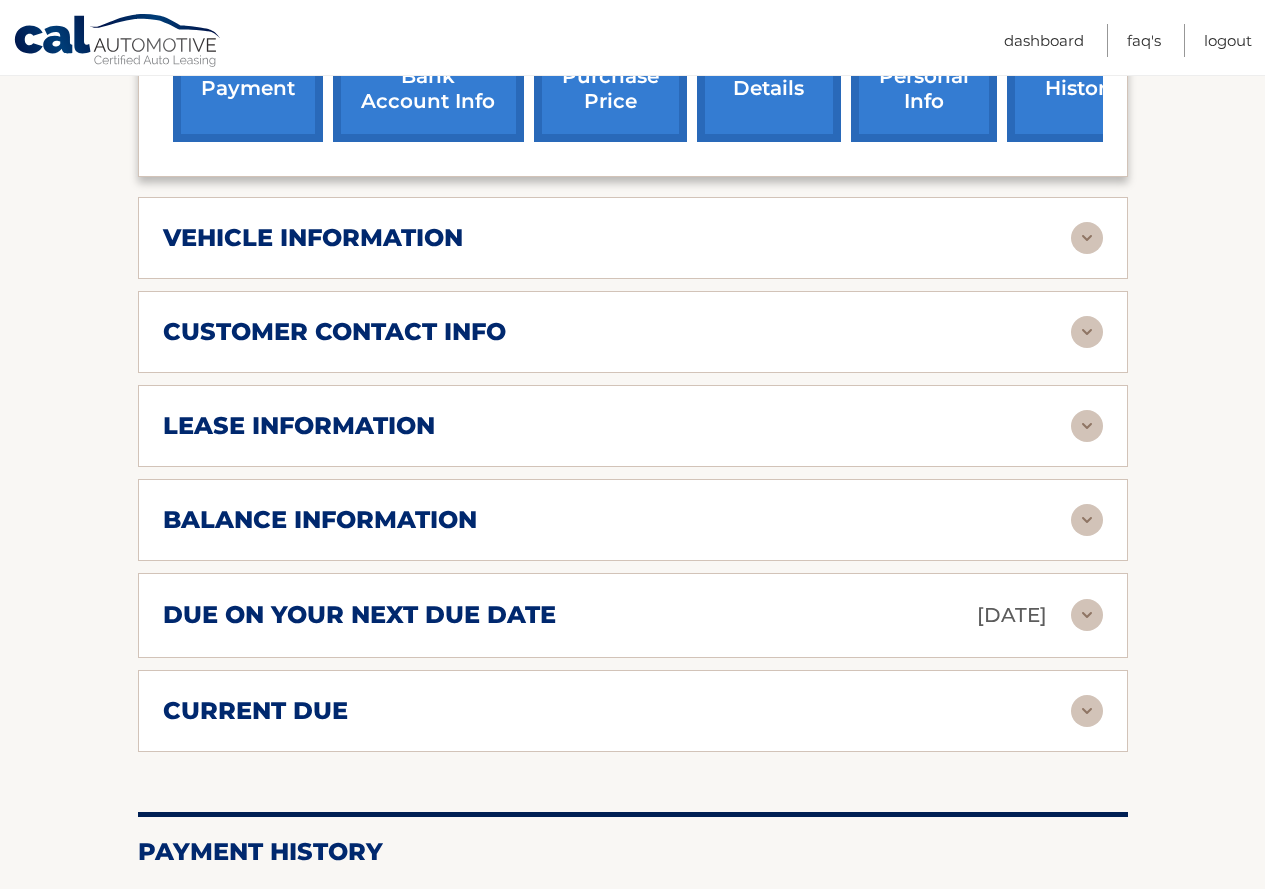 click at bounding box center [1087, 332] 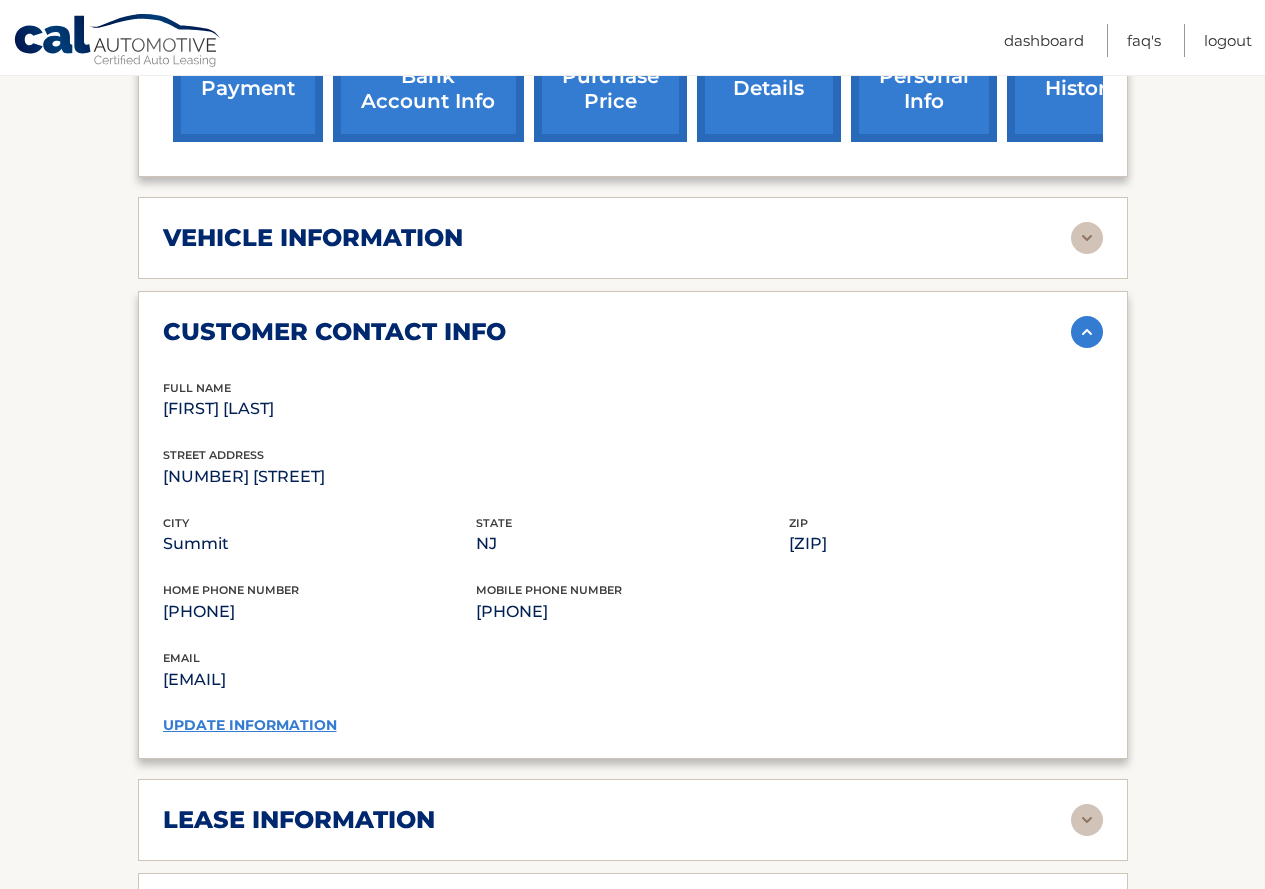 click at bounding box center (1087, 332) 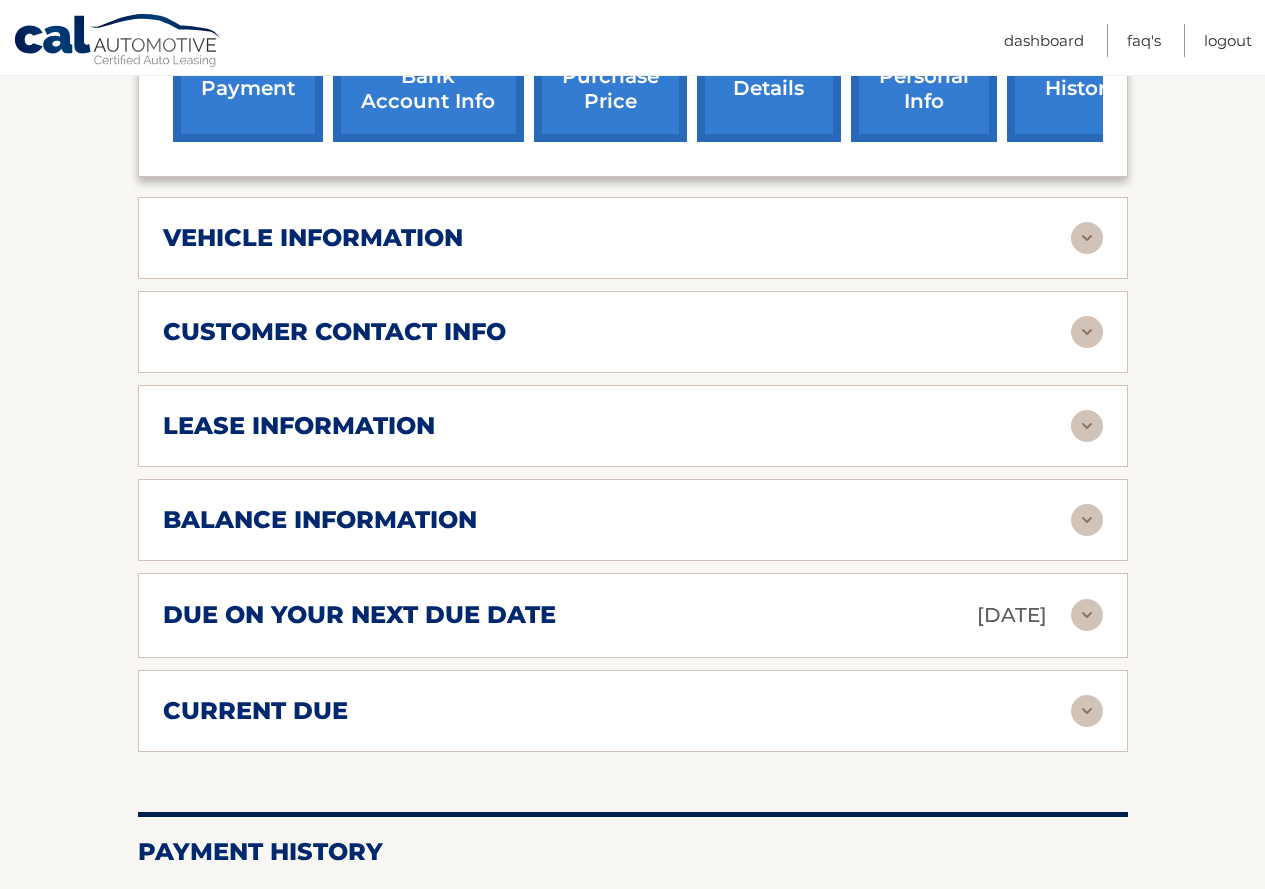 click on "balance information" at bounding box center [320, 520] 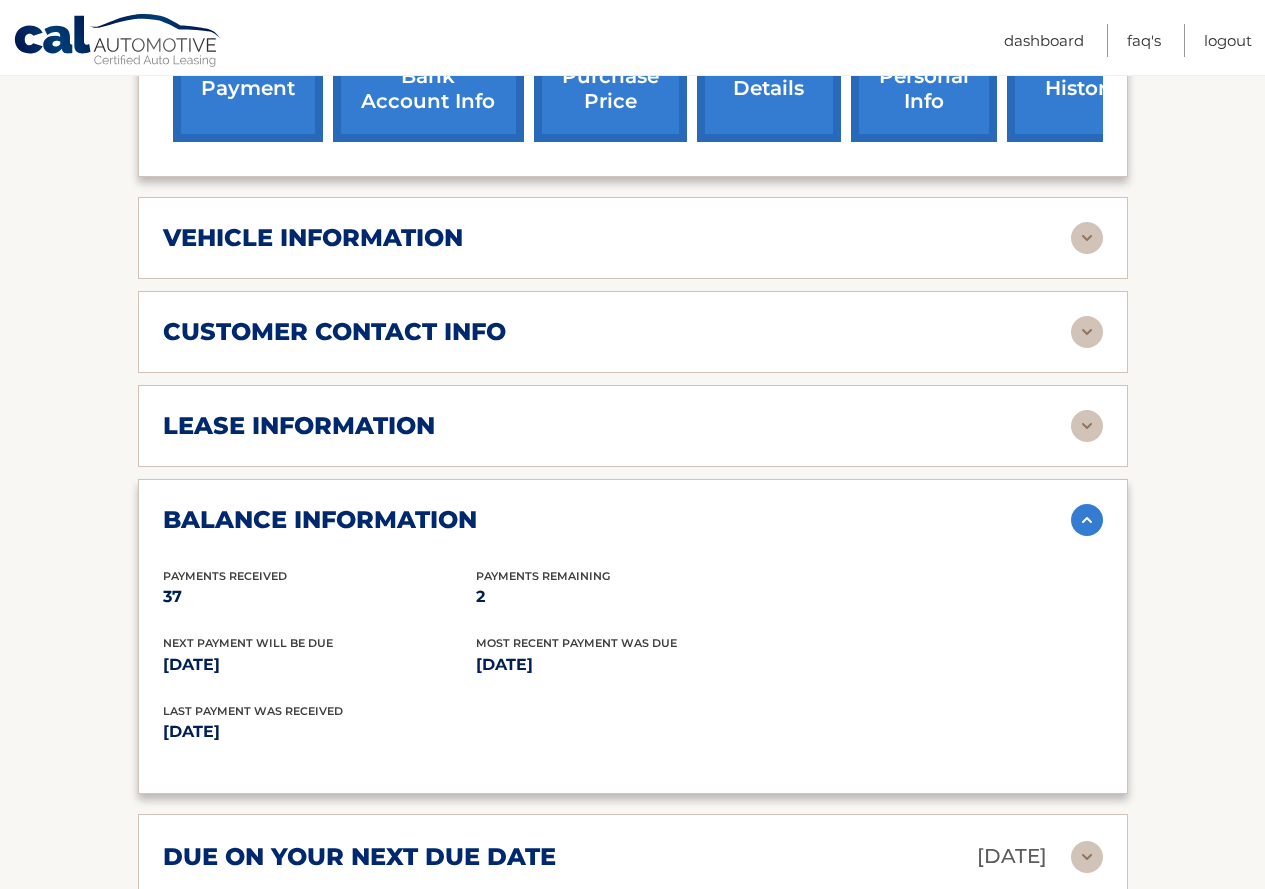 click on "balance information" at bounding box center (320, 520) 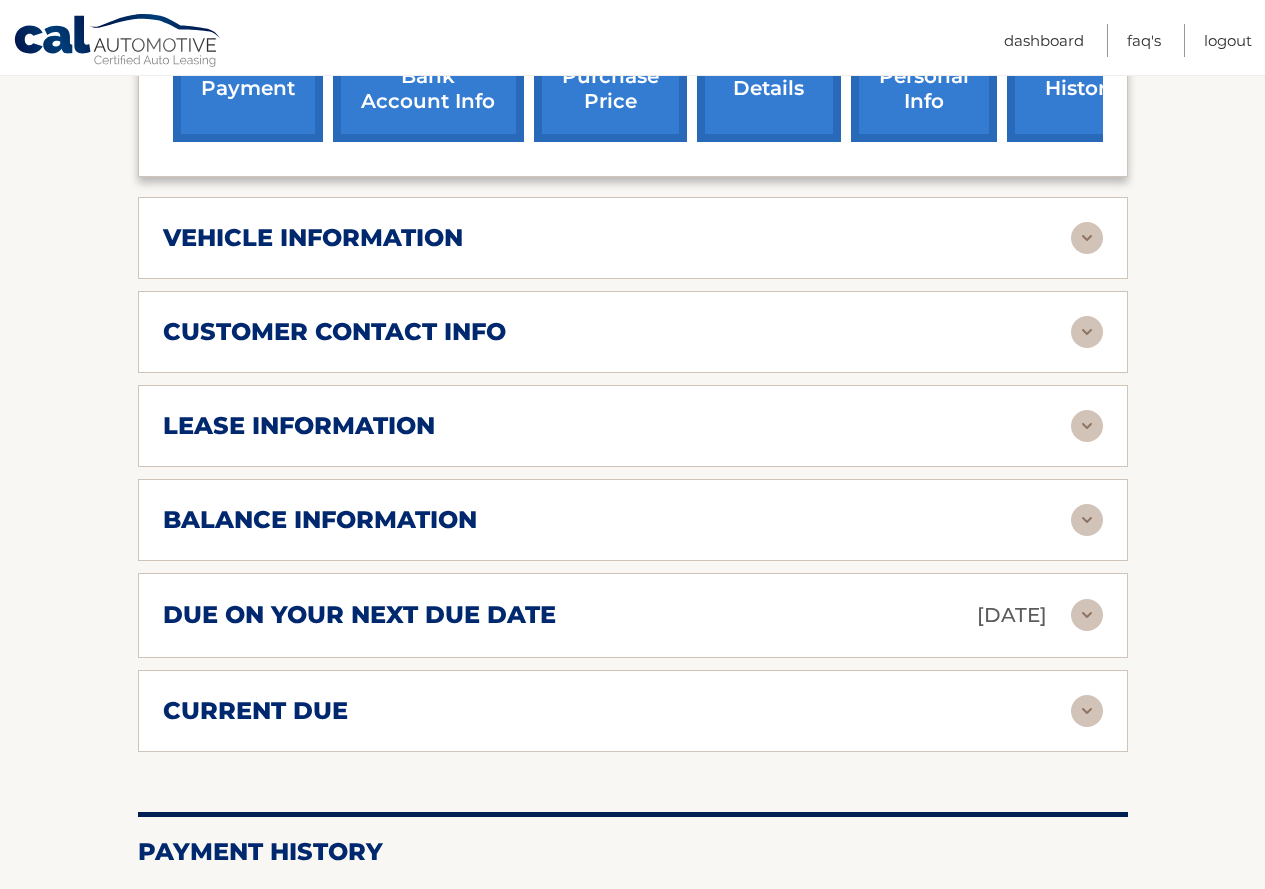 click on "make a payment" at bounding box center [248, 76] 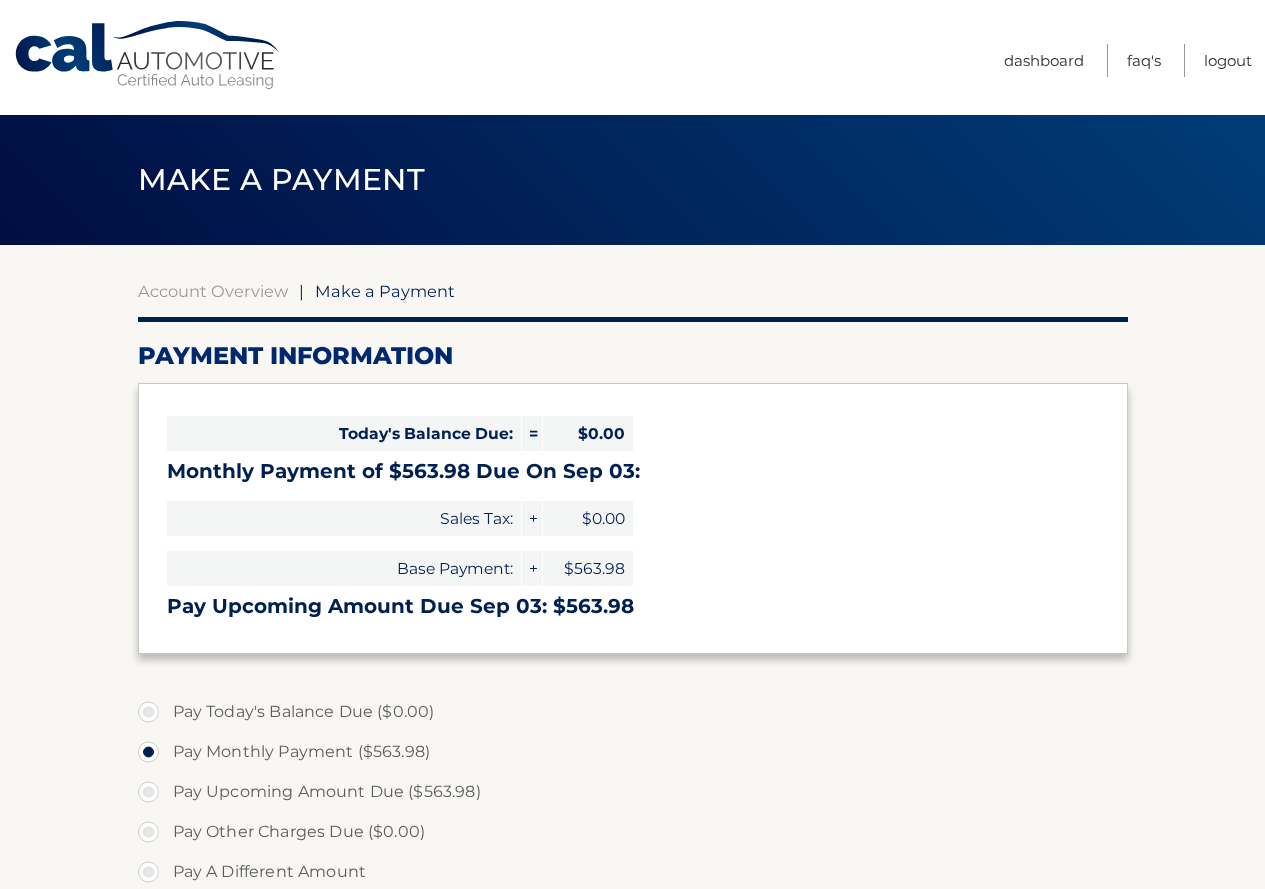 select on "ZjI2MGQyZGMtZjYwZS00MzE4LWFkNGMtMDA2ZDAyM2IzZDQy" 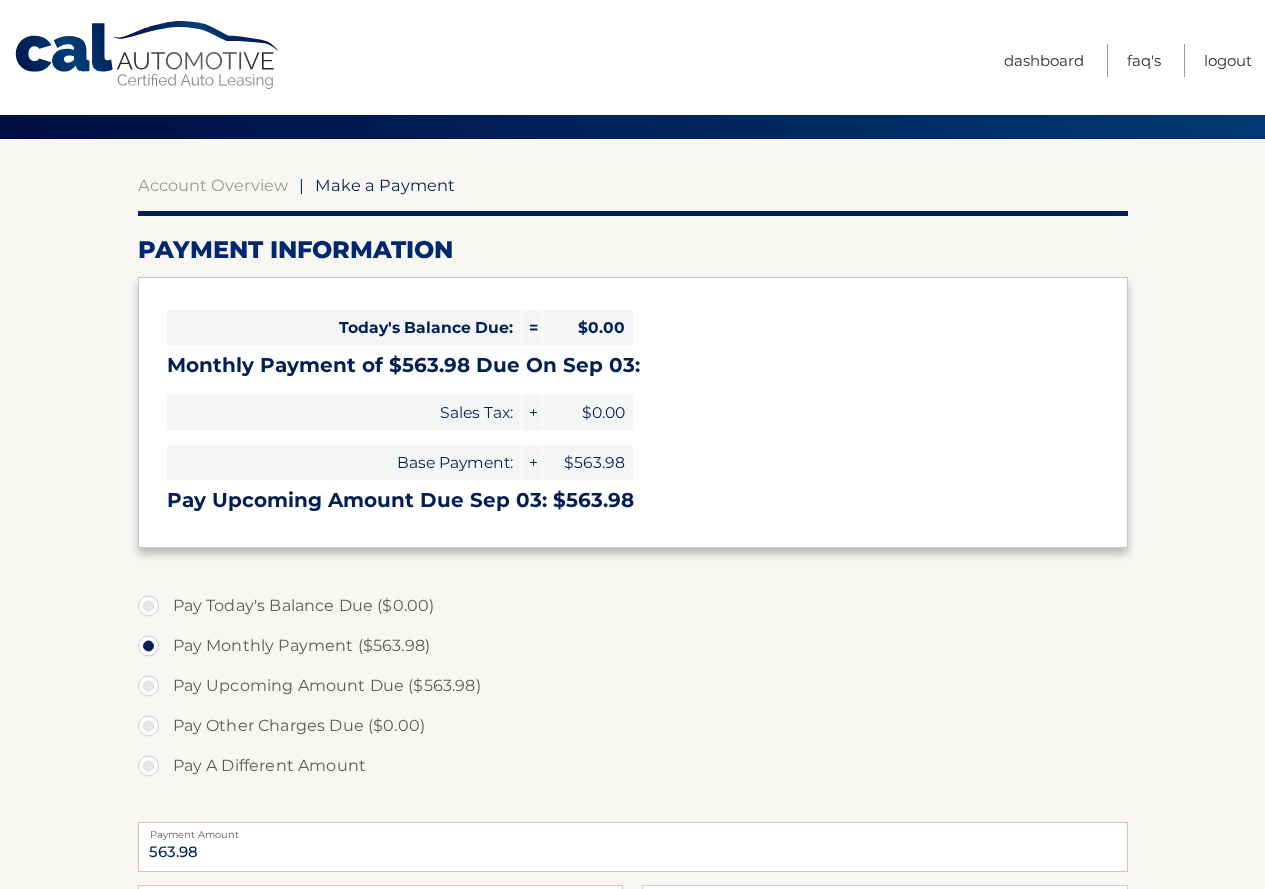 scroll, scrollTop: 17, scrollLeft: 0, axis: vertical 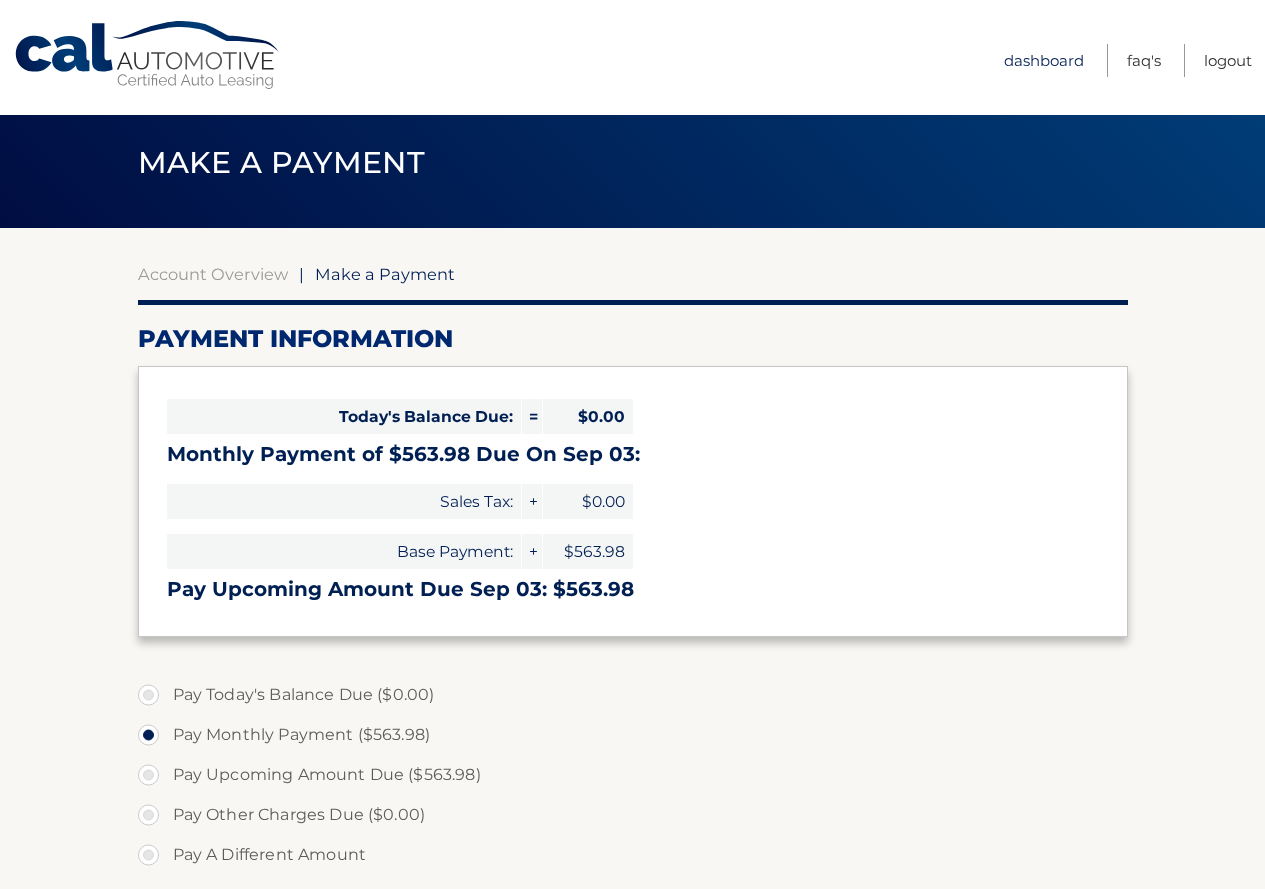 click on "Dashboard" at bounding box center [1044, 60] 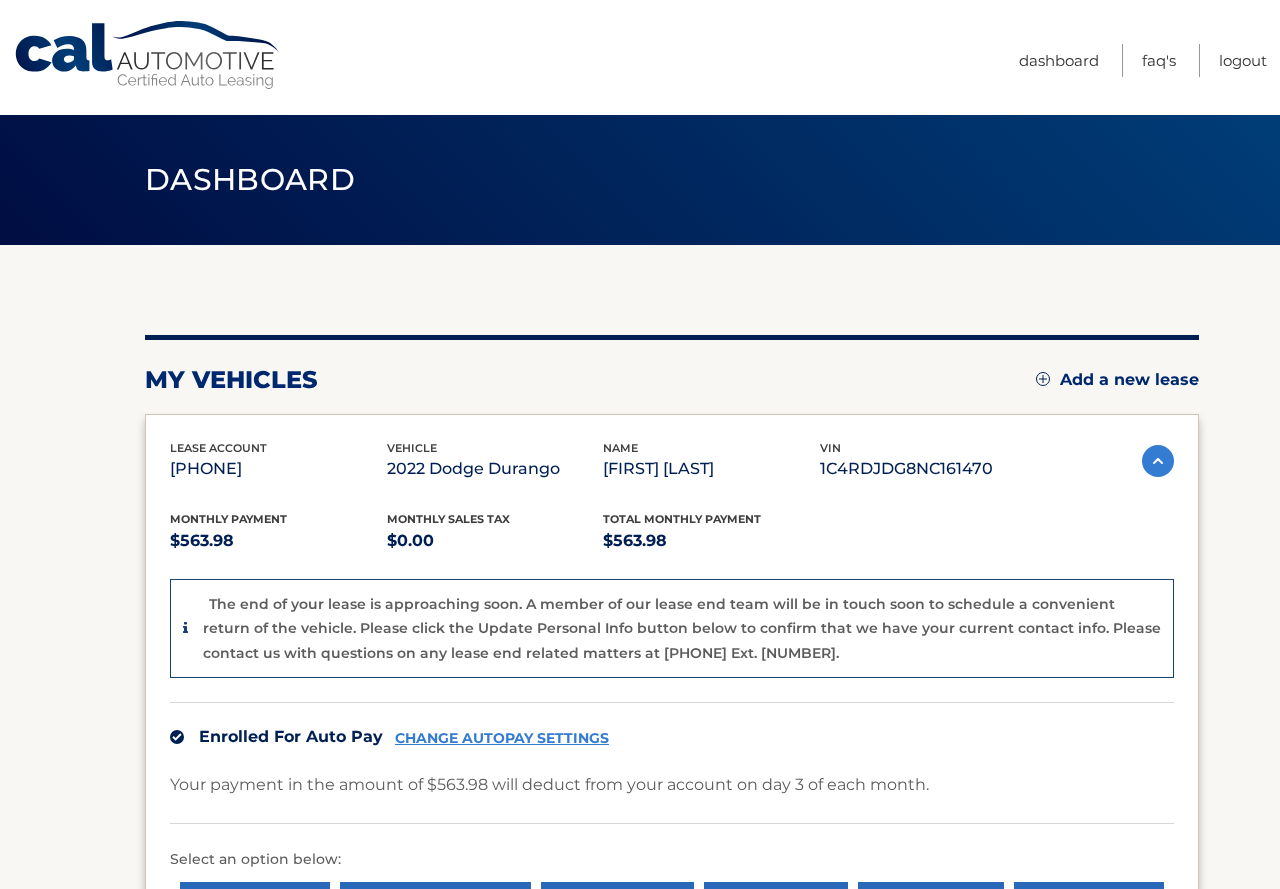 scroll, scrollTop: 0, scrollLeft: 0, axis: both 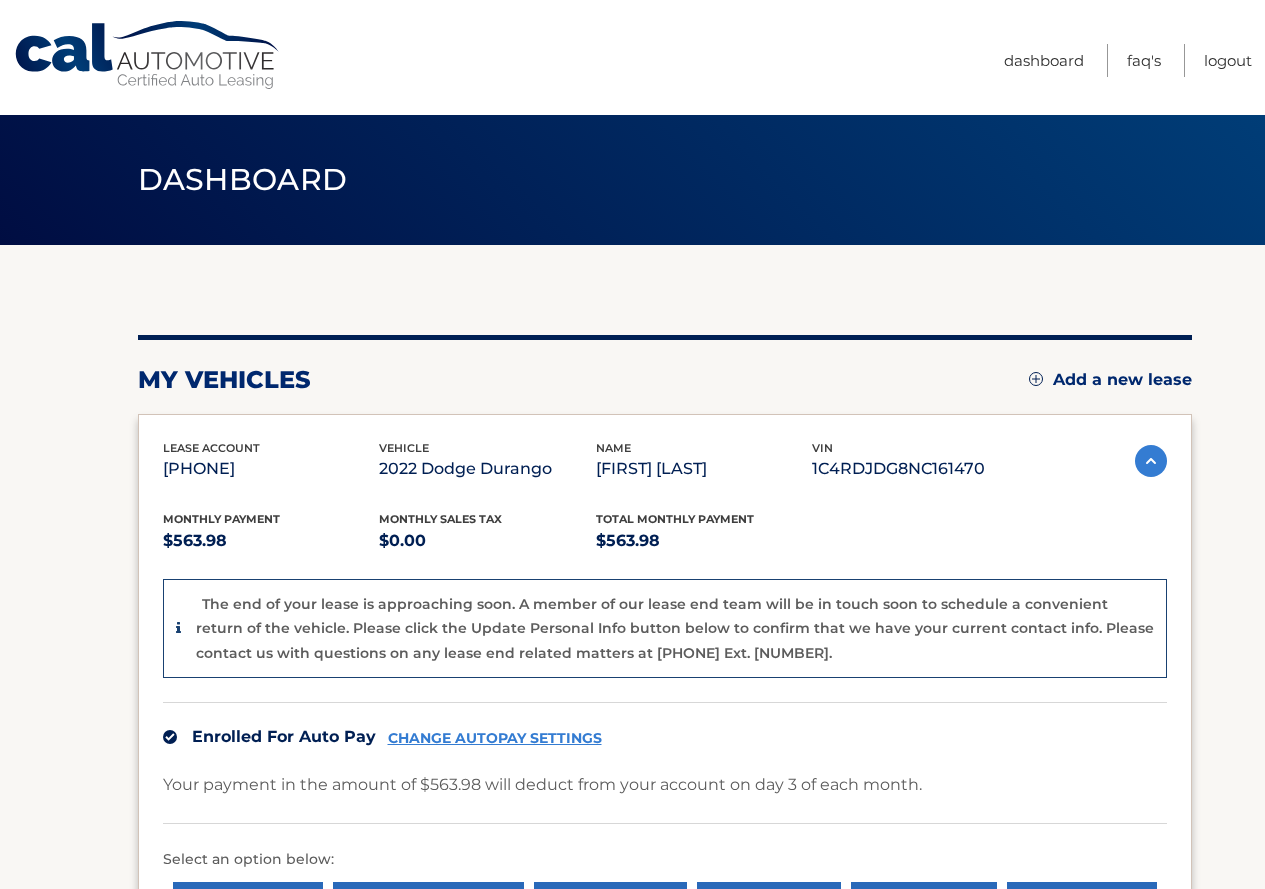 drag, startPoint x: 985, startPoint y: 464, endPoint x: 805, endPoint y: 477, distance: 180.46883 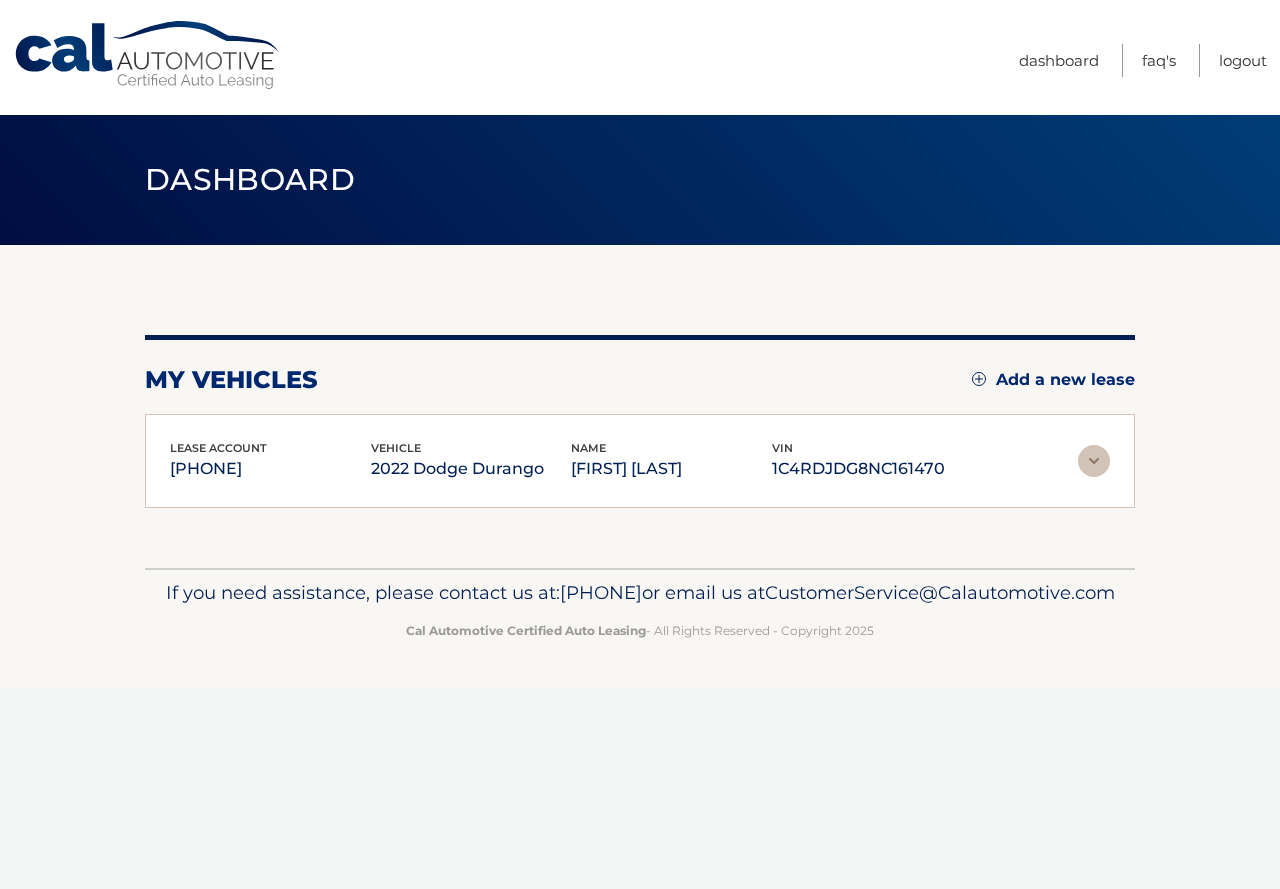 click on "lease account
#44455530688
vehicle
2022 Dodge Durango
name
BRITTANY SIMON
vin
1C4RDJDG8NC161470" at bounding box center [640, 461] 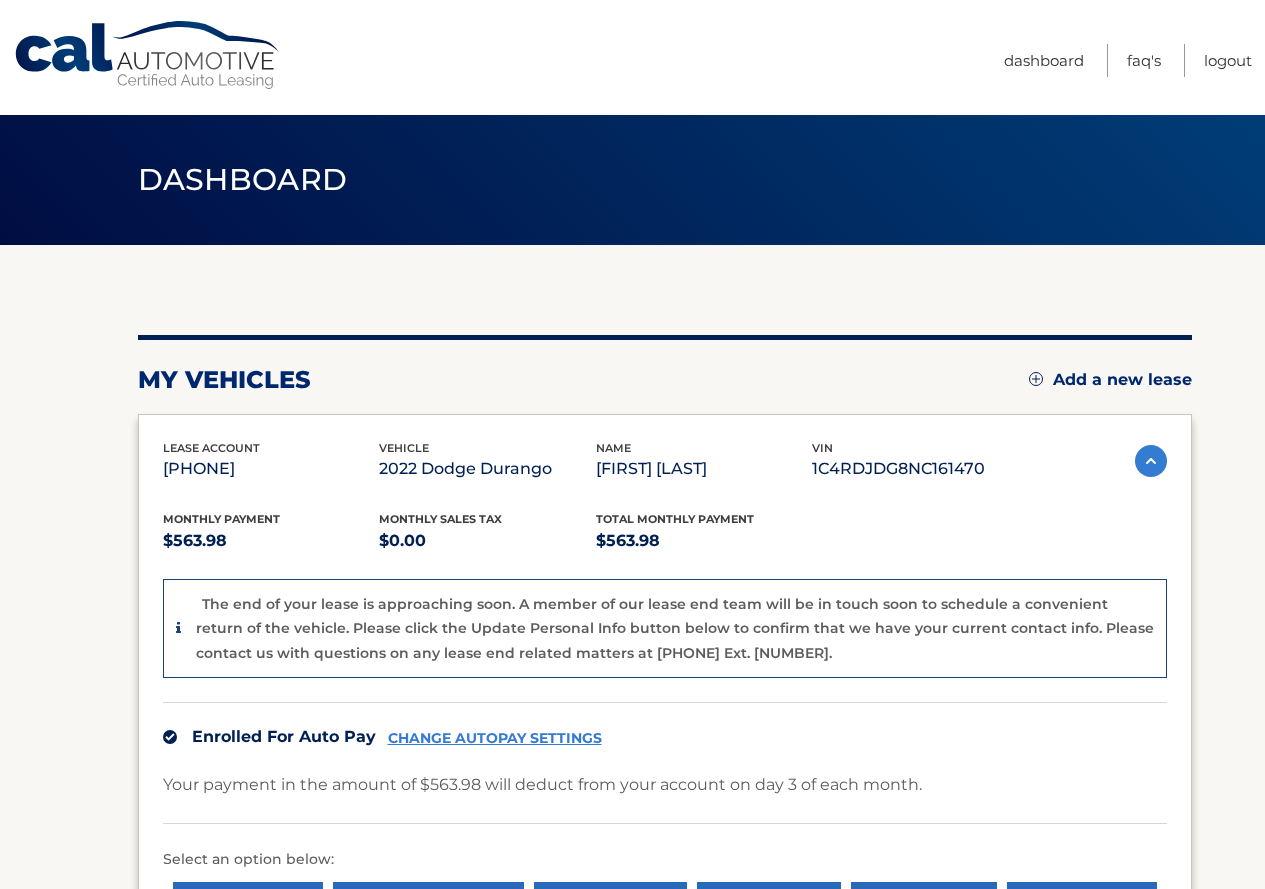 drag, startPoint x: 948, startPoint y: 467, endPoint x: 809, endPoint y: 469, distance: 139.01439 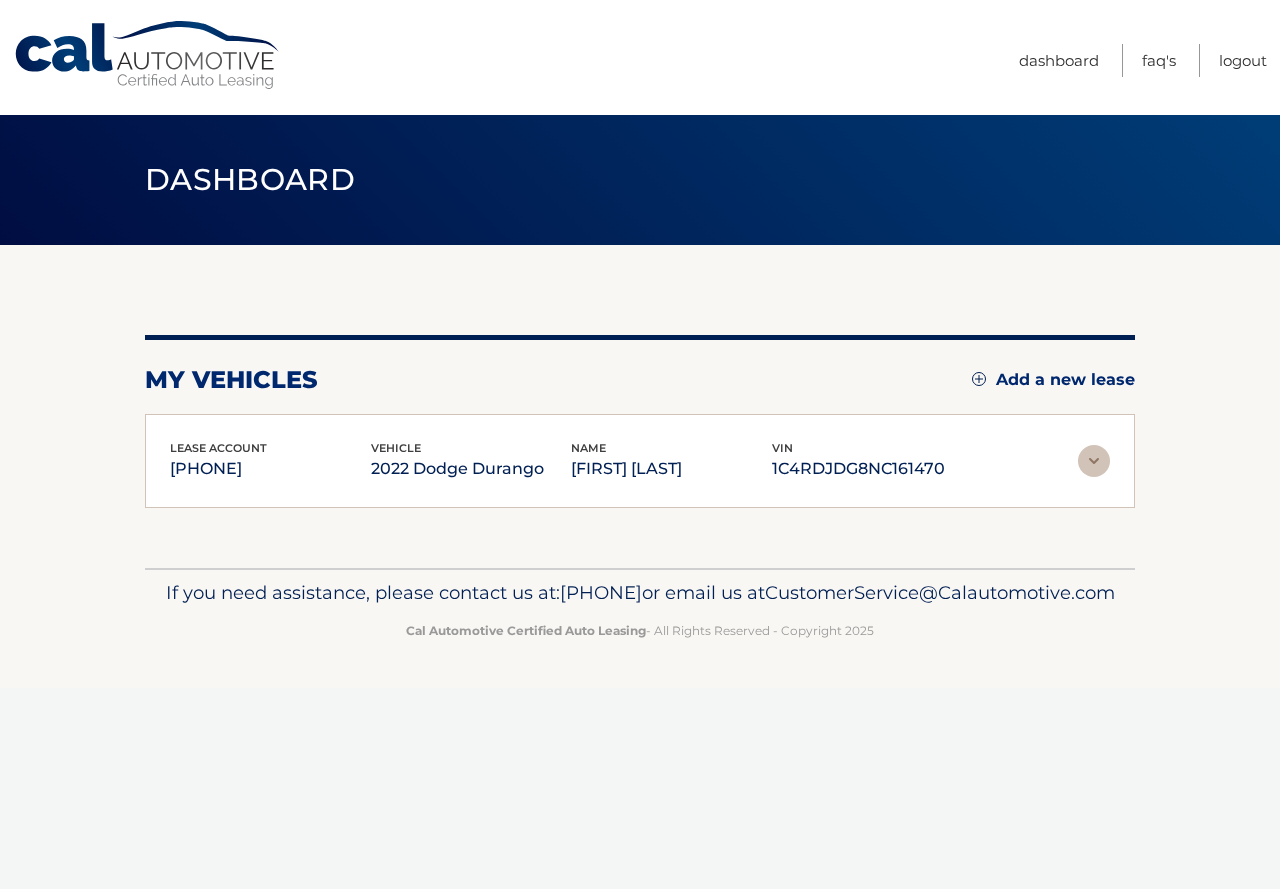 copy on "1C4RDJDG8NC161470" 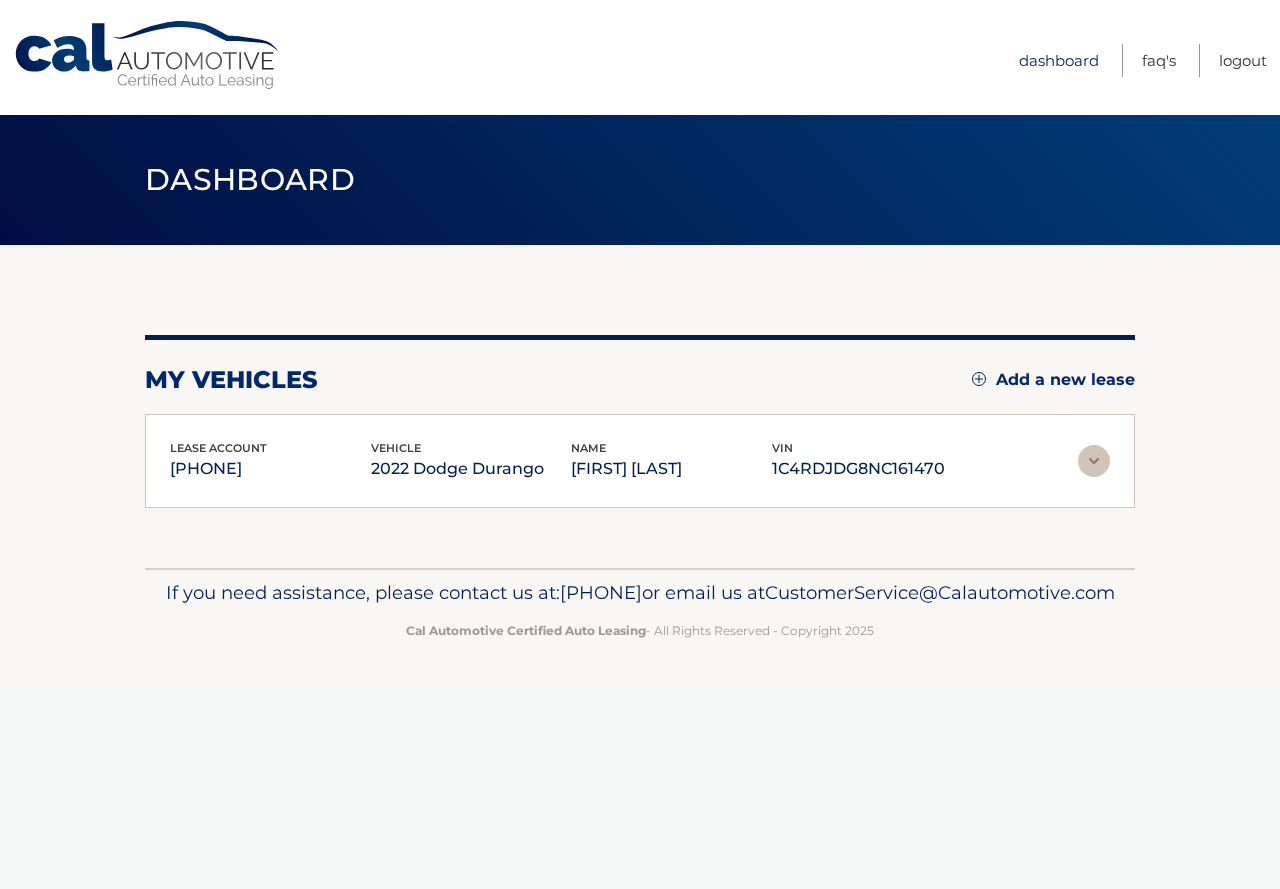 click on "Dashboard" at bounding box center (1059, 60) 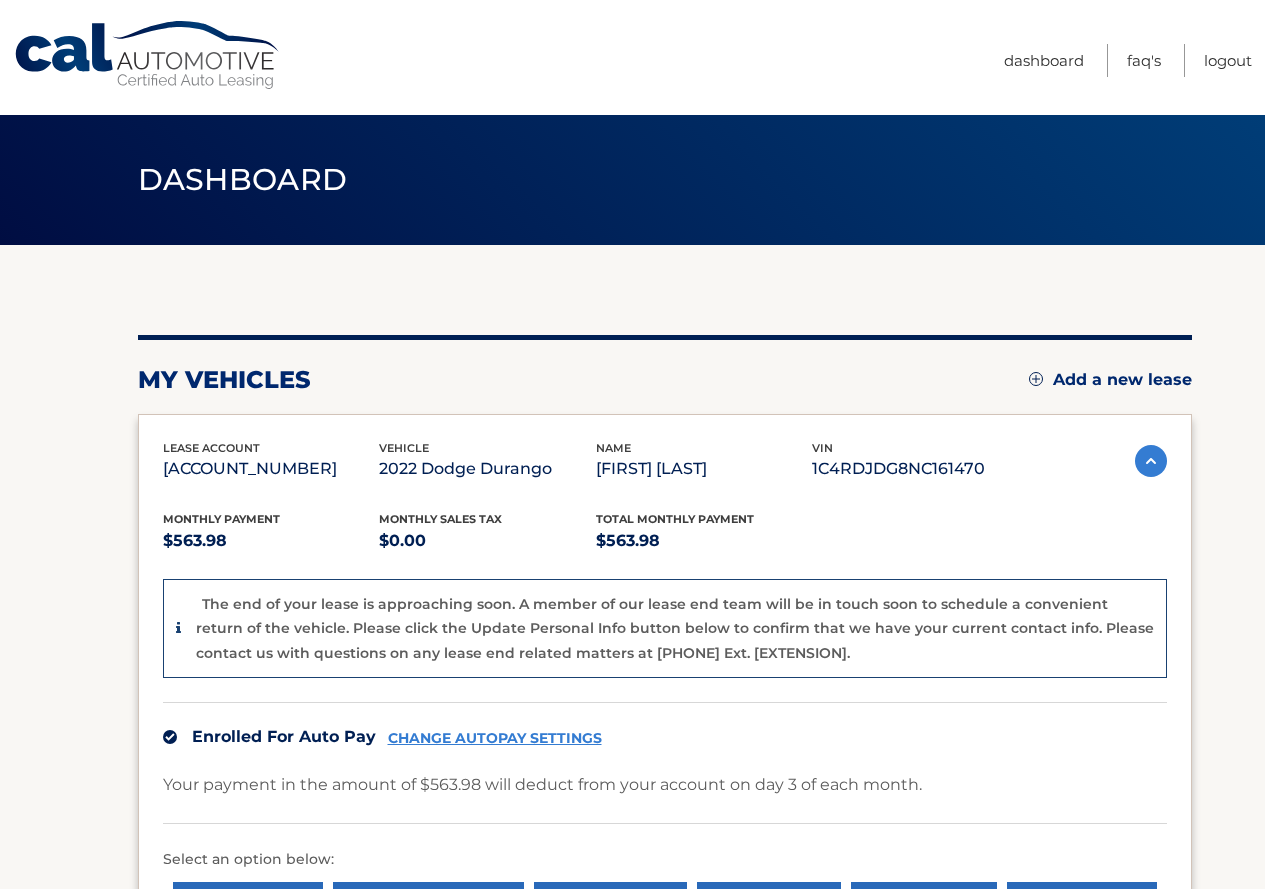 scroll, scrollTop: 0, scrollLeft: 0, axis: both 